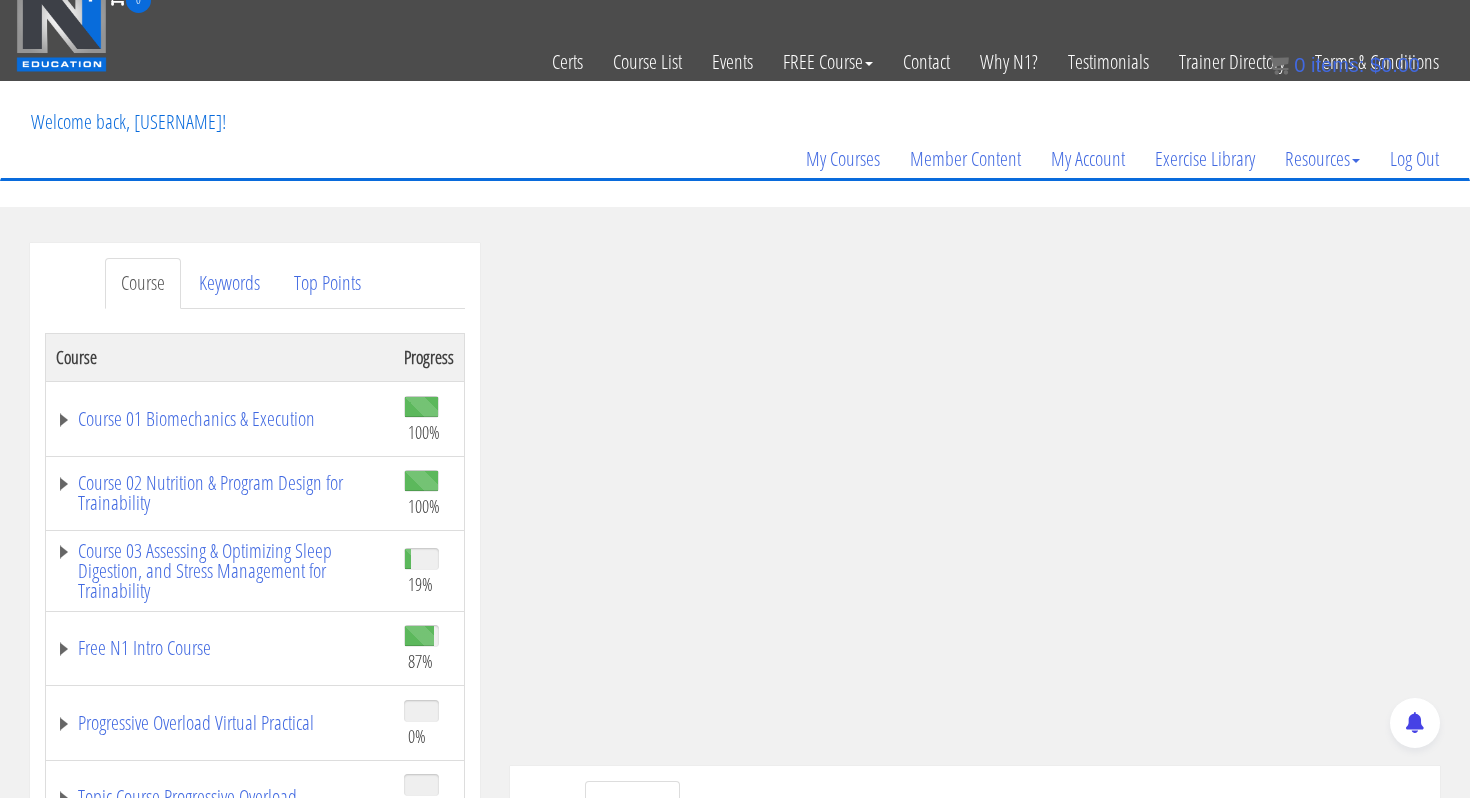 scroll, scrollTop: 22, scrollLeft: 0, axis: vertical 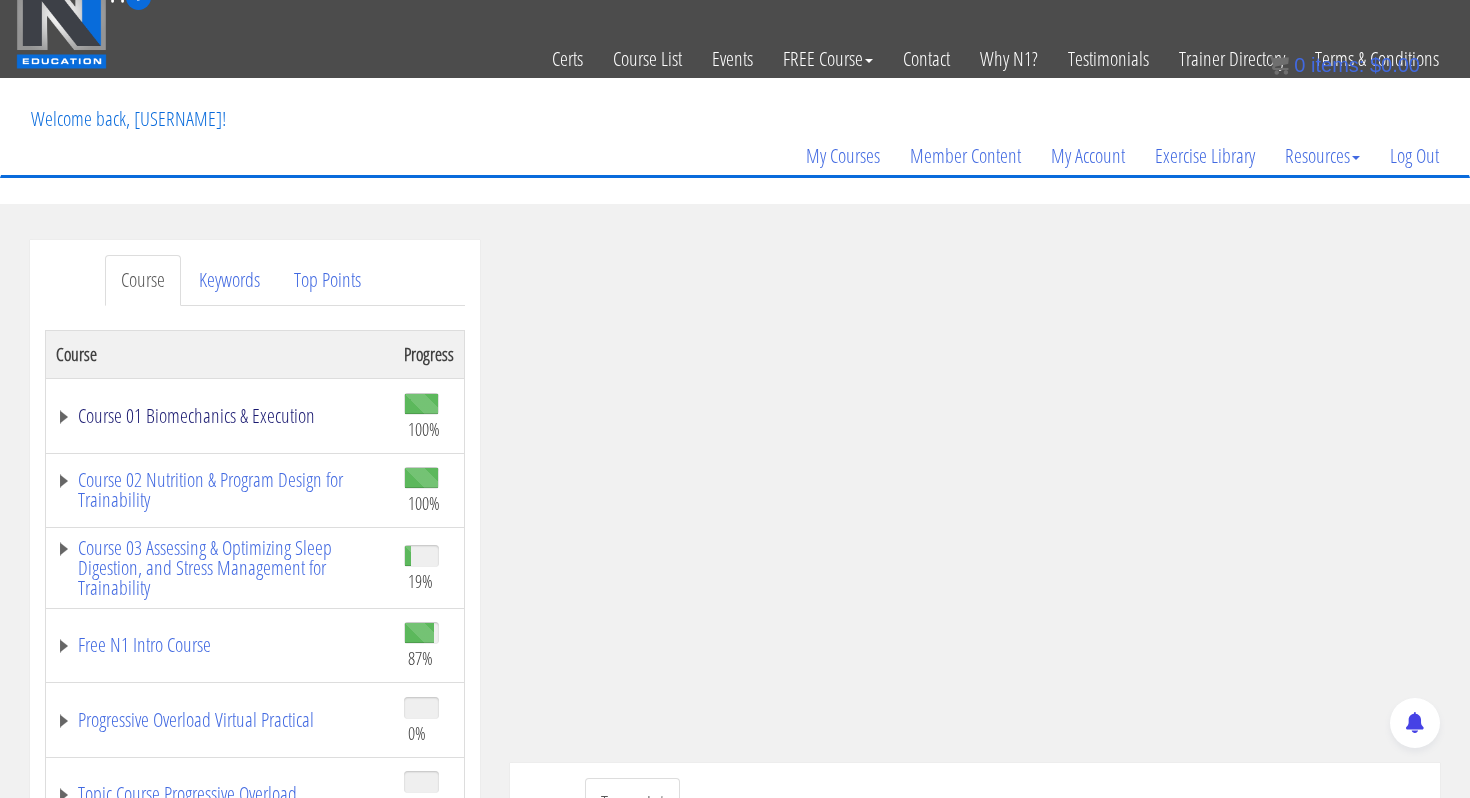 click on "Course 01 Biomechanics & Execution" at bounding box center [220, 416] 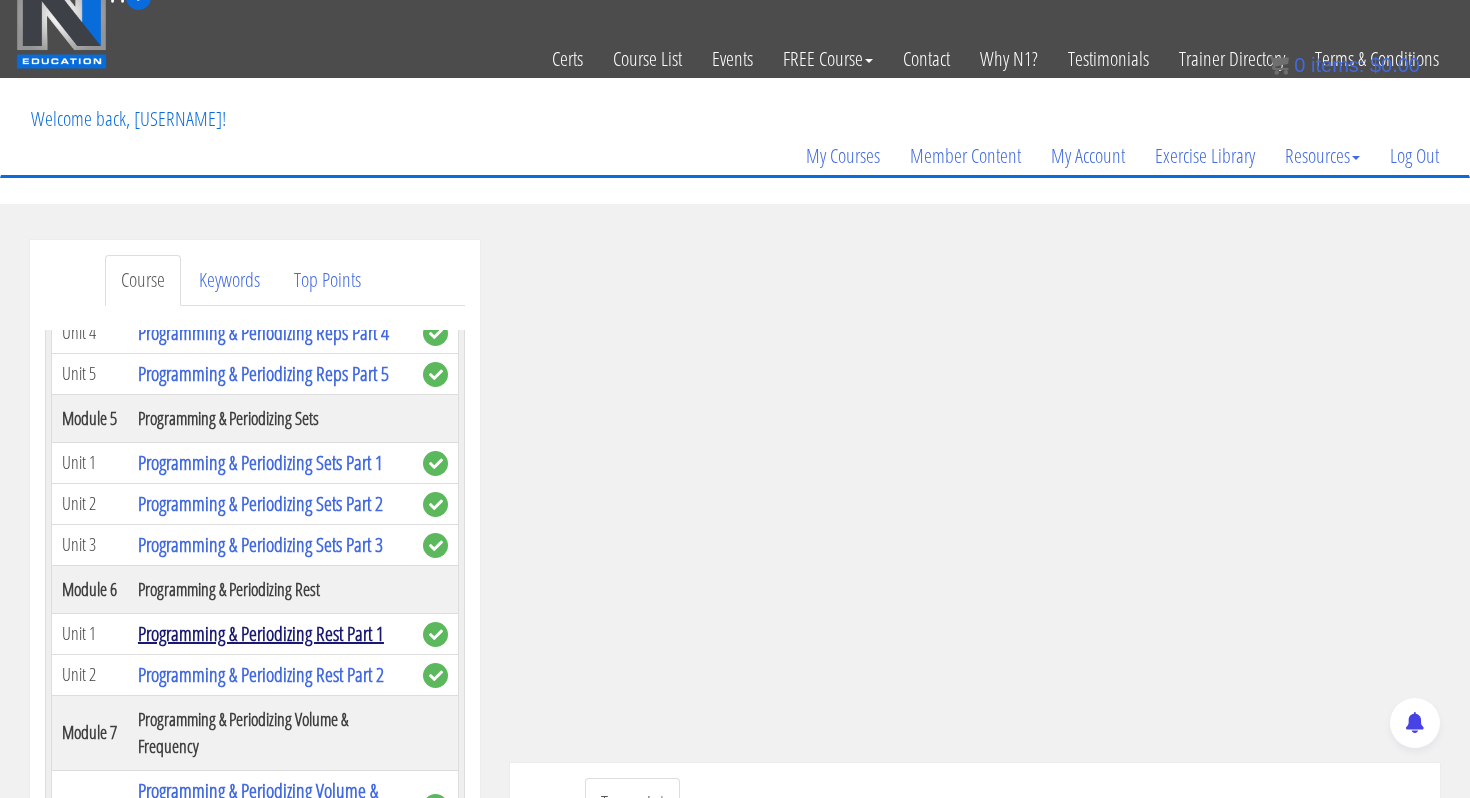 scroll, scrollTop: 1867, scrollLeft: 0, axis: vertical 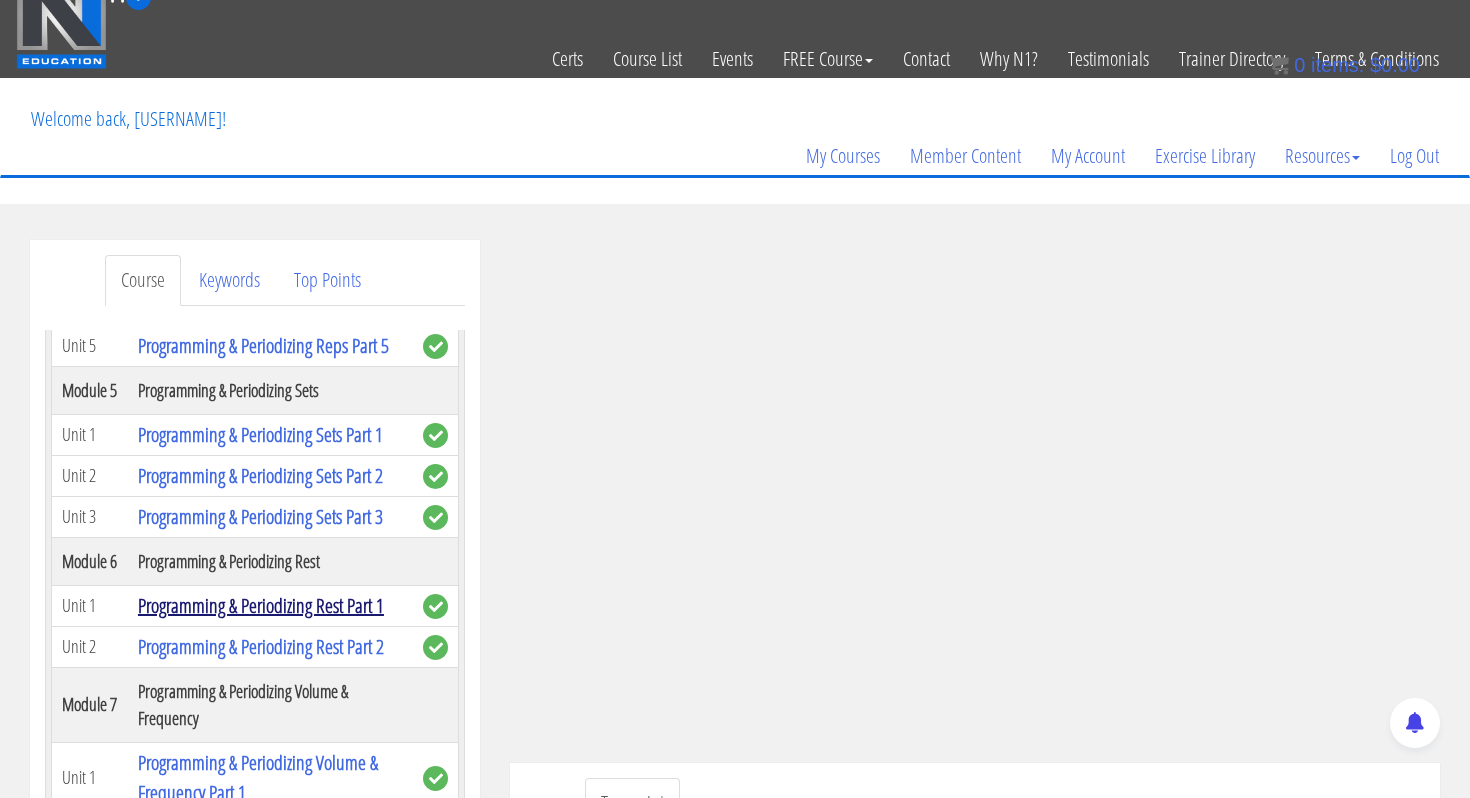 click on "Programming & Periodizing Rest Part 1" at bounding box center (261, 605) 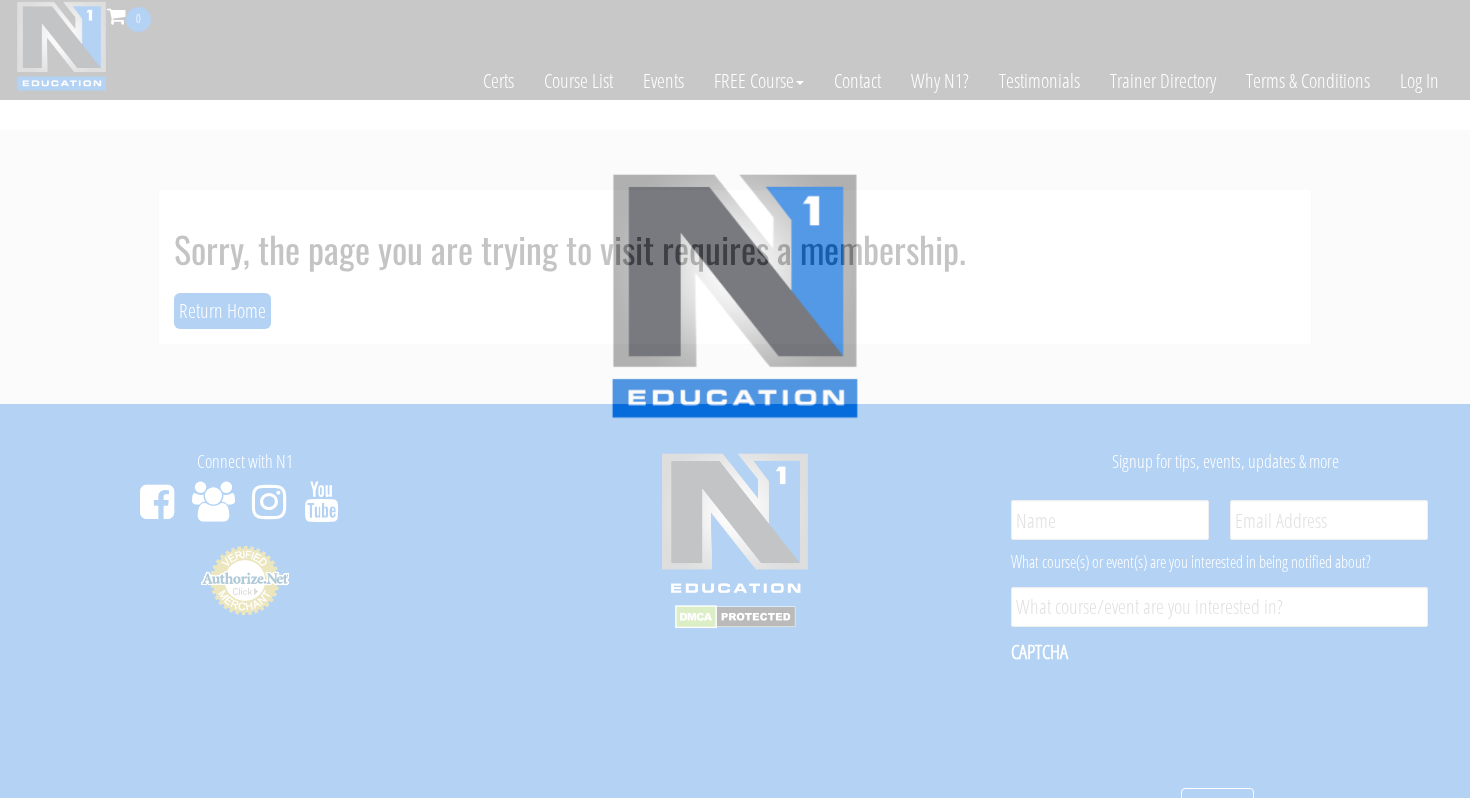 scroll, scrollTop: 0, scrollLeft: 0, axis: both 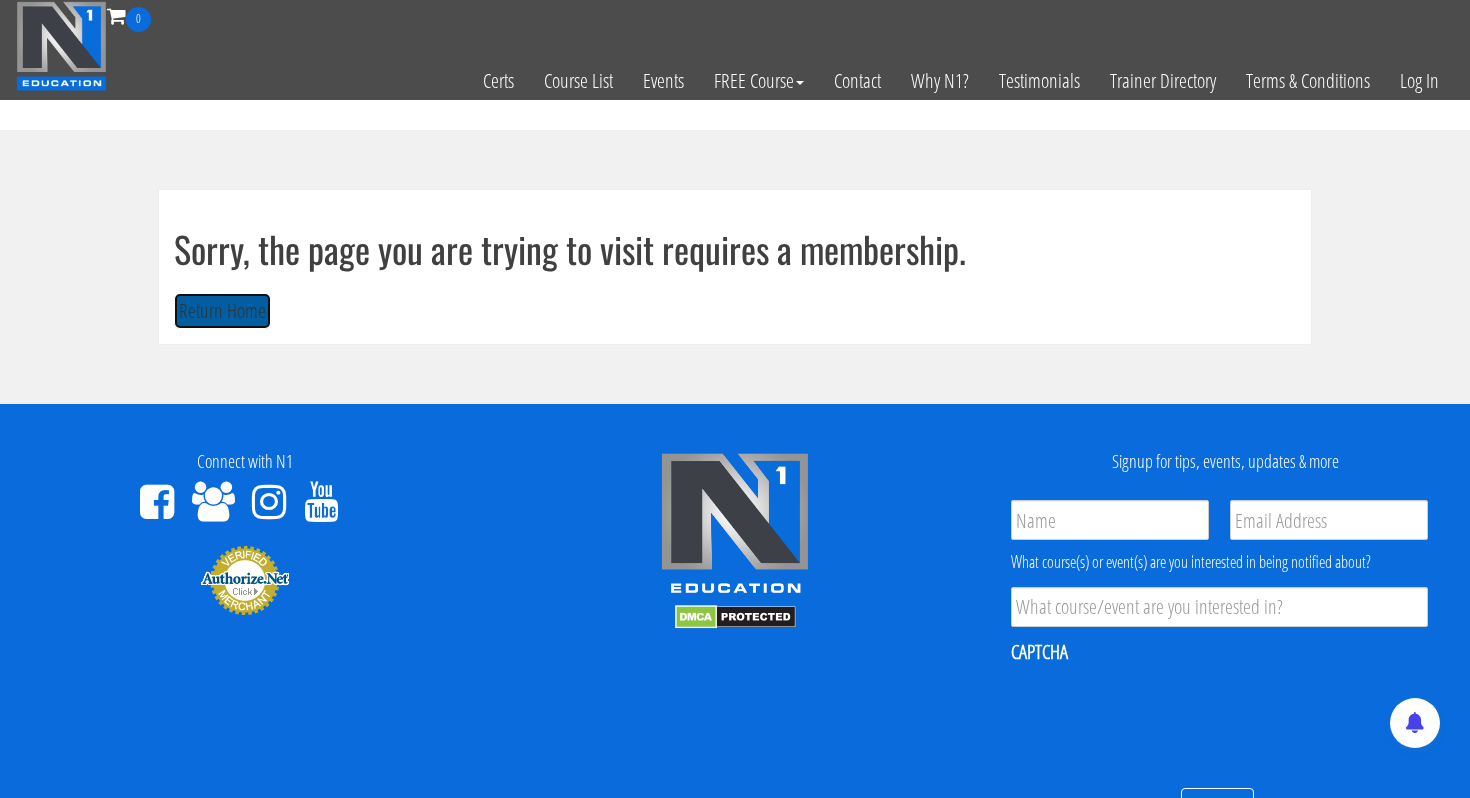 click on "Return Home" at bounding box center (222, 311) 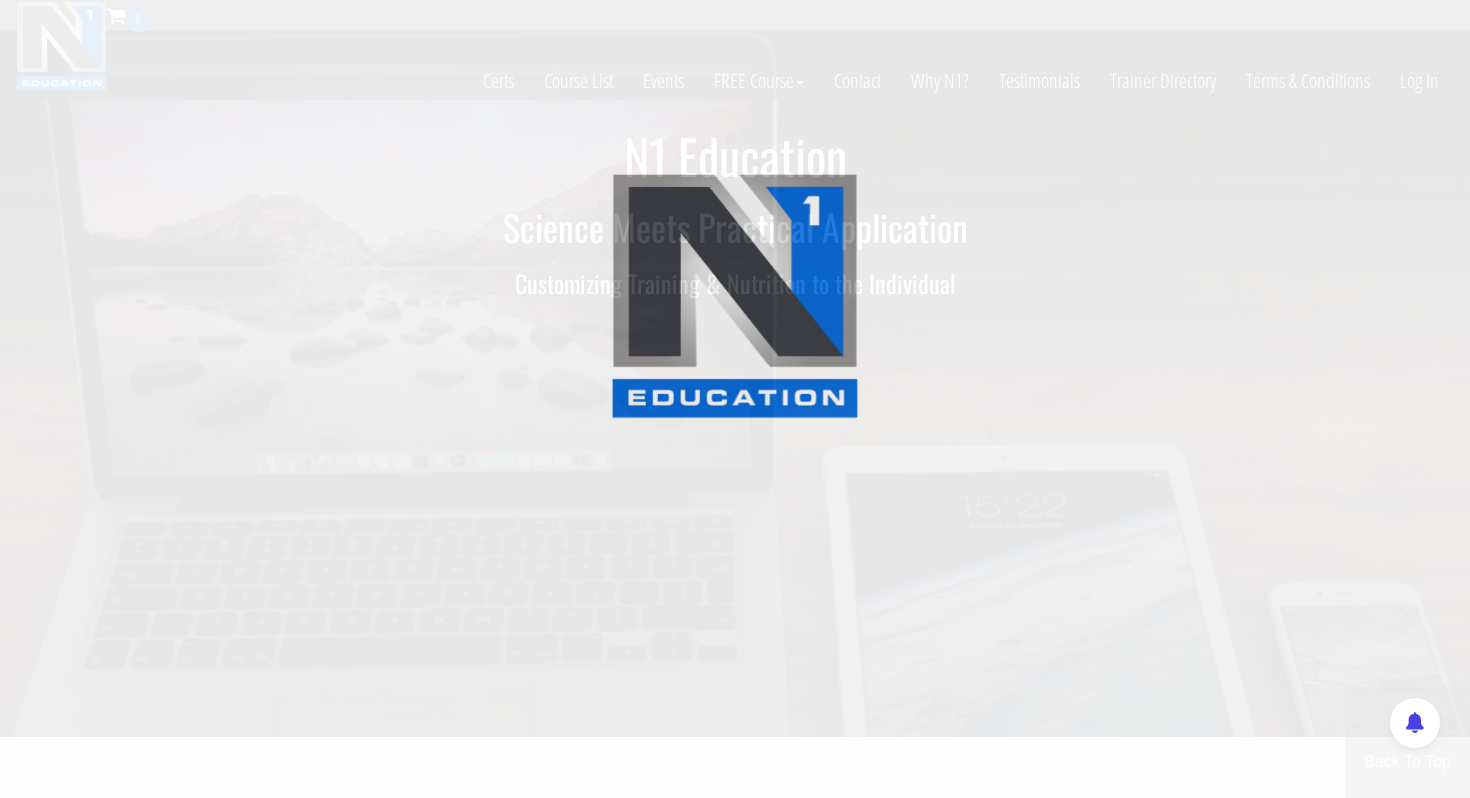scroll, scrollTop: 0, scrollLeft: 0, axis: both 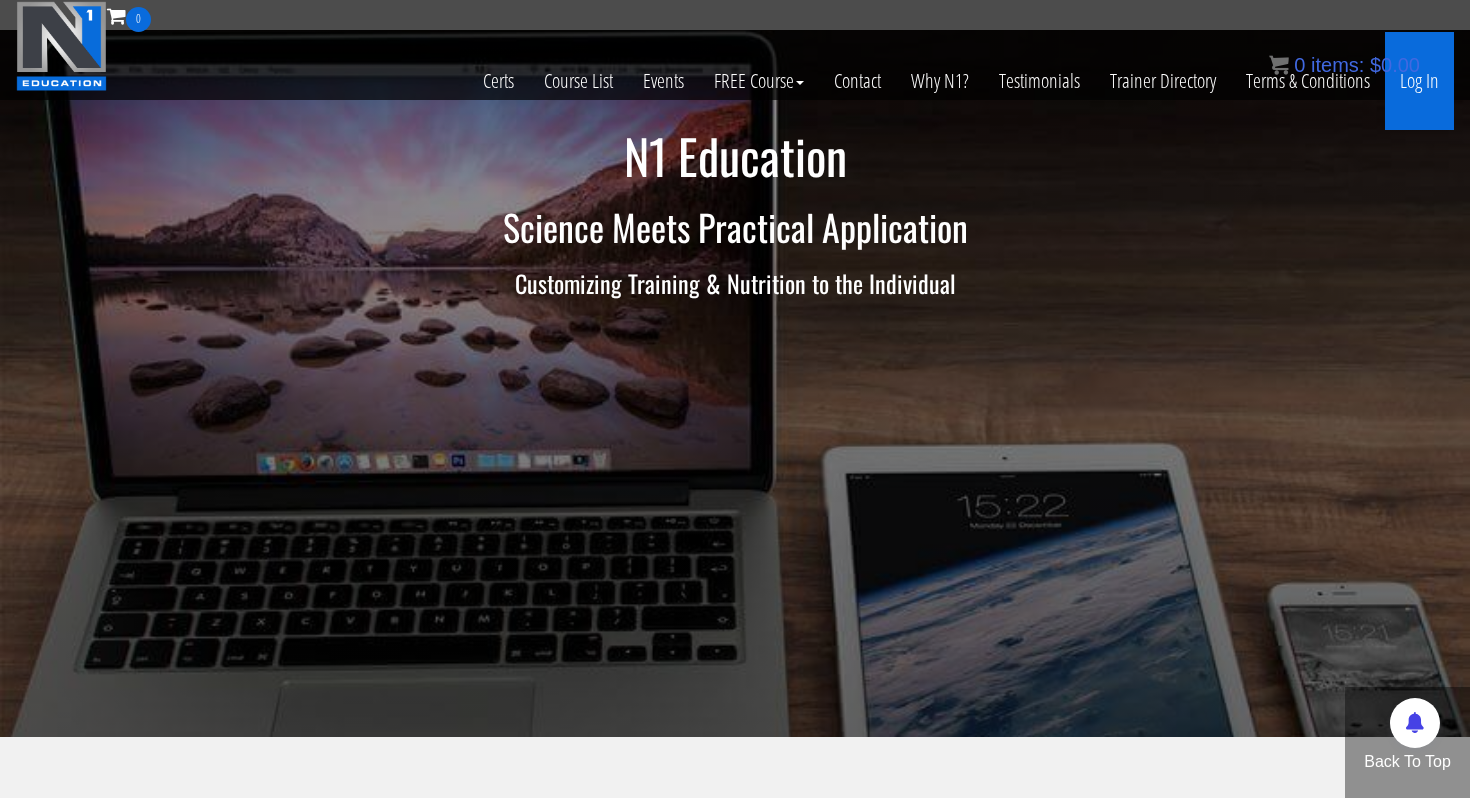 click on "Log In" at bounding box center (1419, 81) 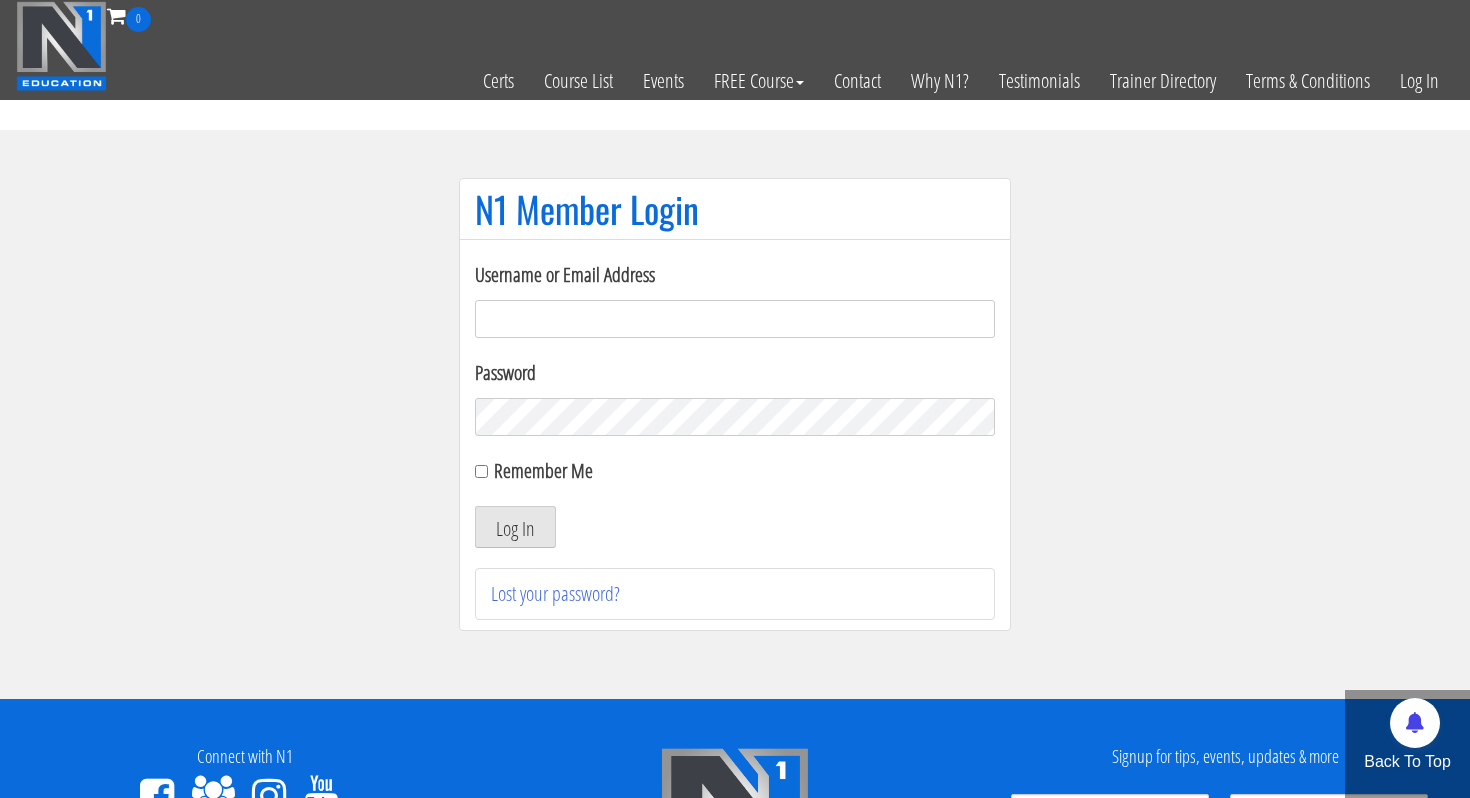 scroll, scrollTop: 0, scrollLeft: 0, axis: both 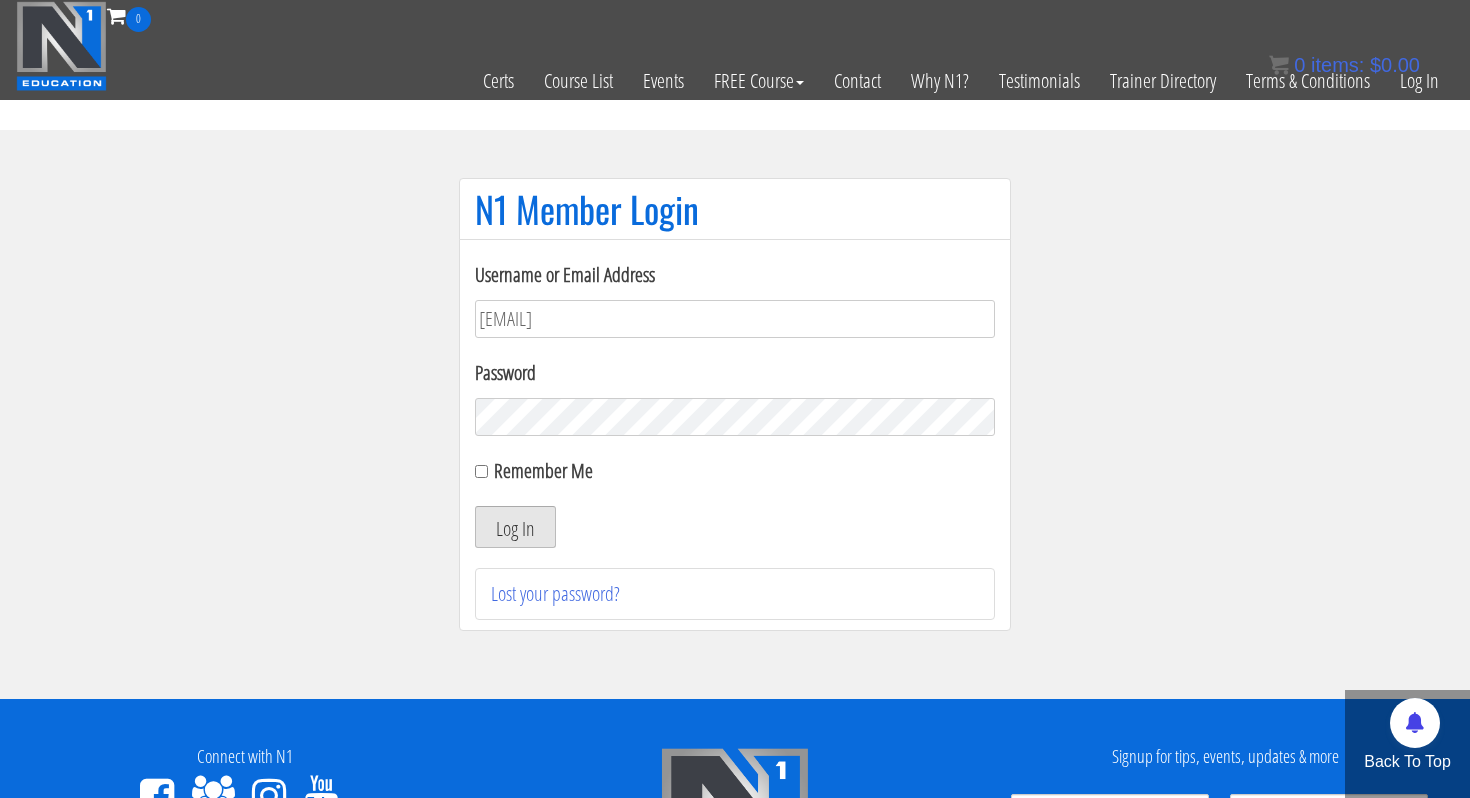 click on "Log In" at bounding box center [515, 527] 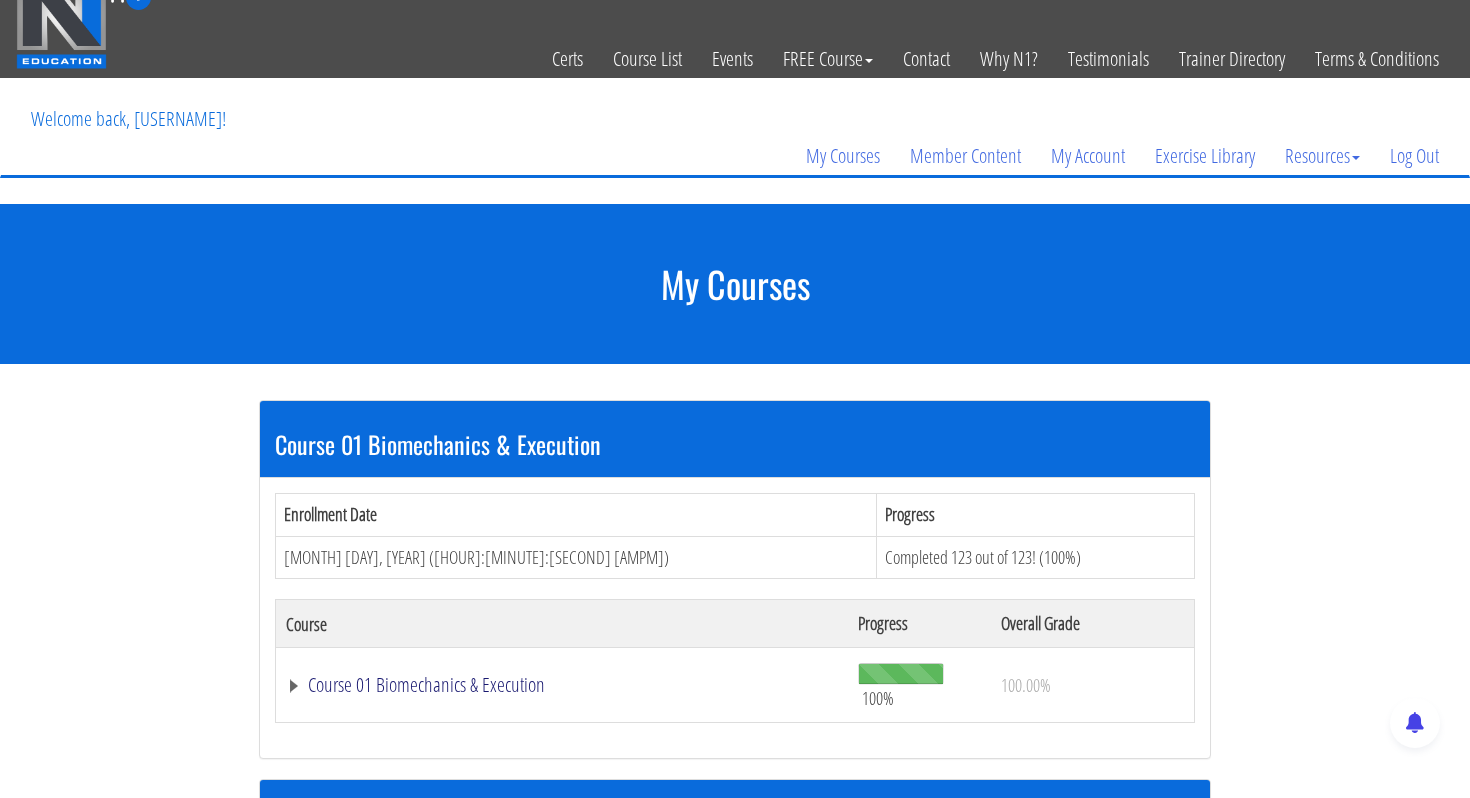 scroll, scrollTop: 24, scrollLeft: 0, axis: vertical 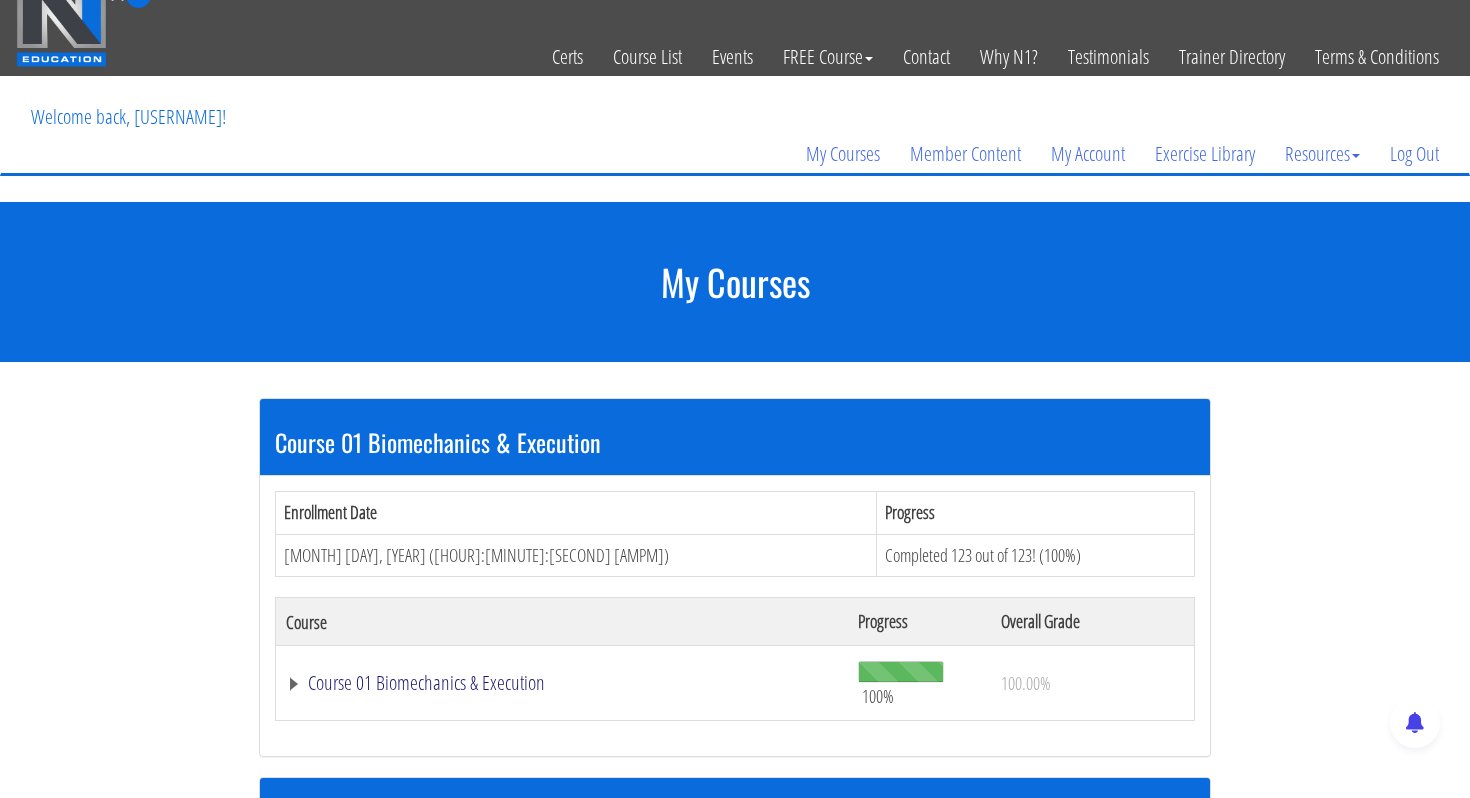 click on "Course 01 Biomechanics & Execution" at bounding box center (562, 683) 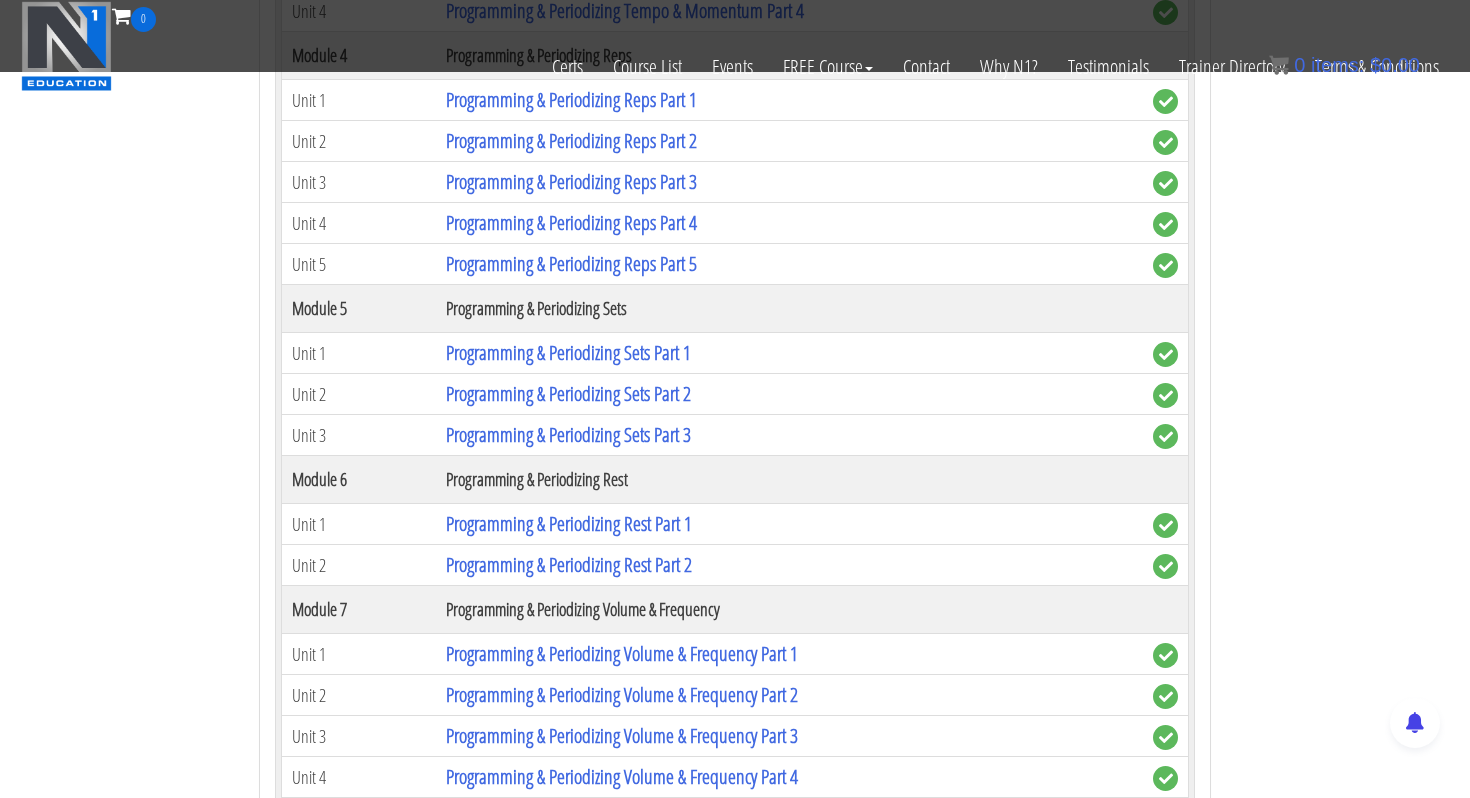 scroll, scrollTop: 2046, scrollLeft: 0, axis: vertical 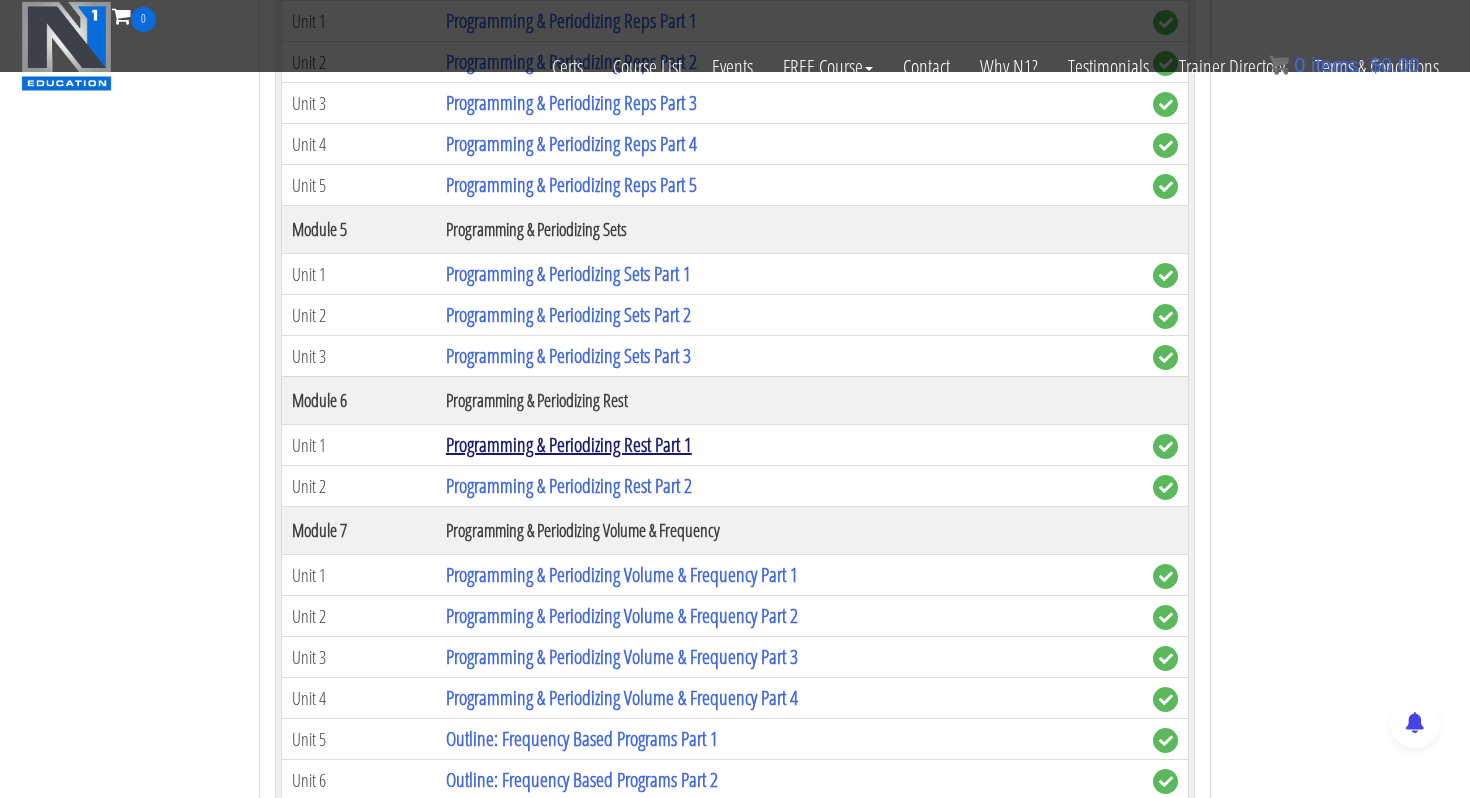 click on "Programming & Periodizing Rest Part 1" at bounding box center (569, 444) 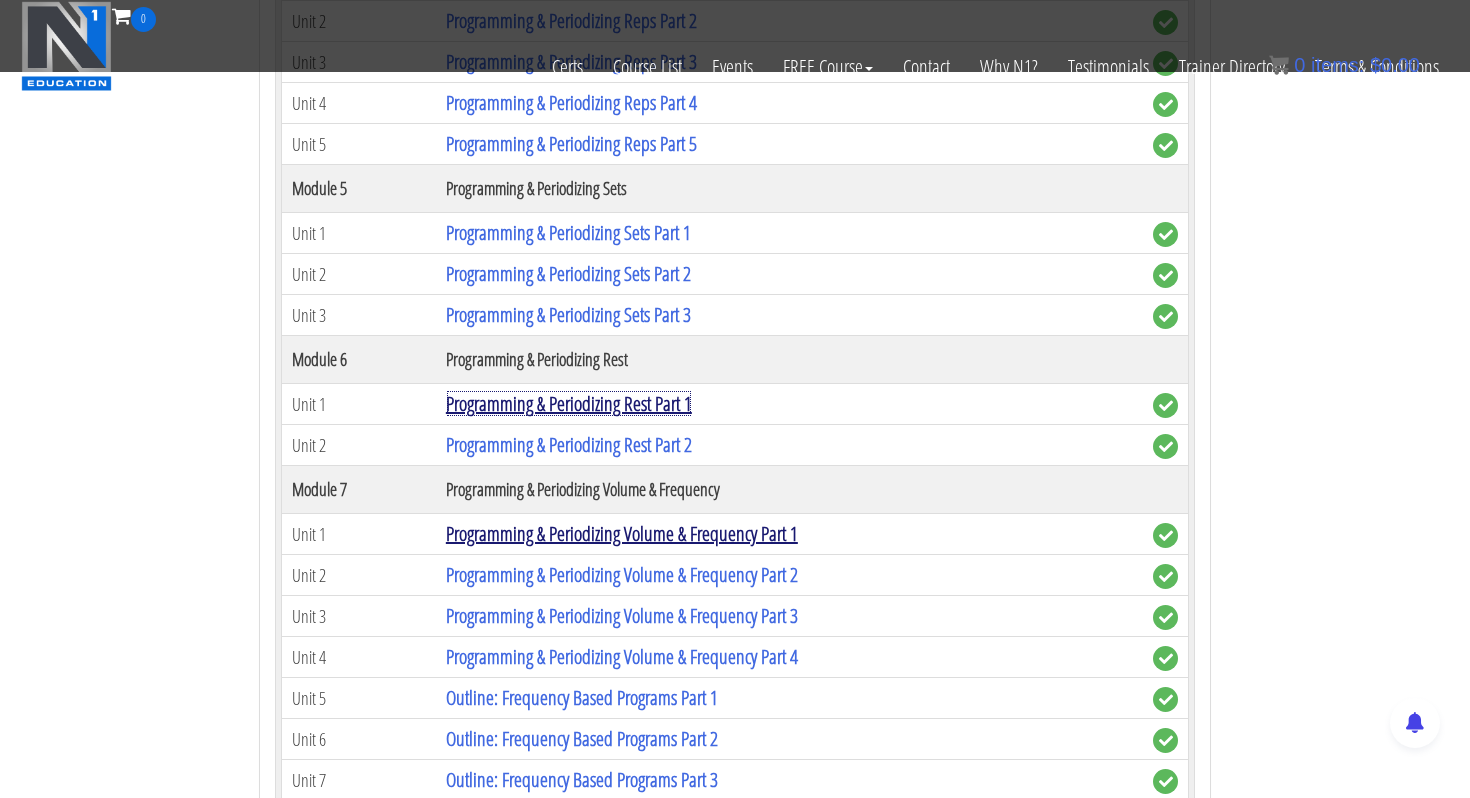 scroll, scrollTop: 2089, scrollLeft: 0, axis: vertical 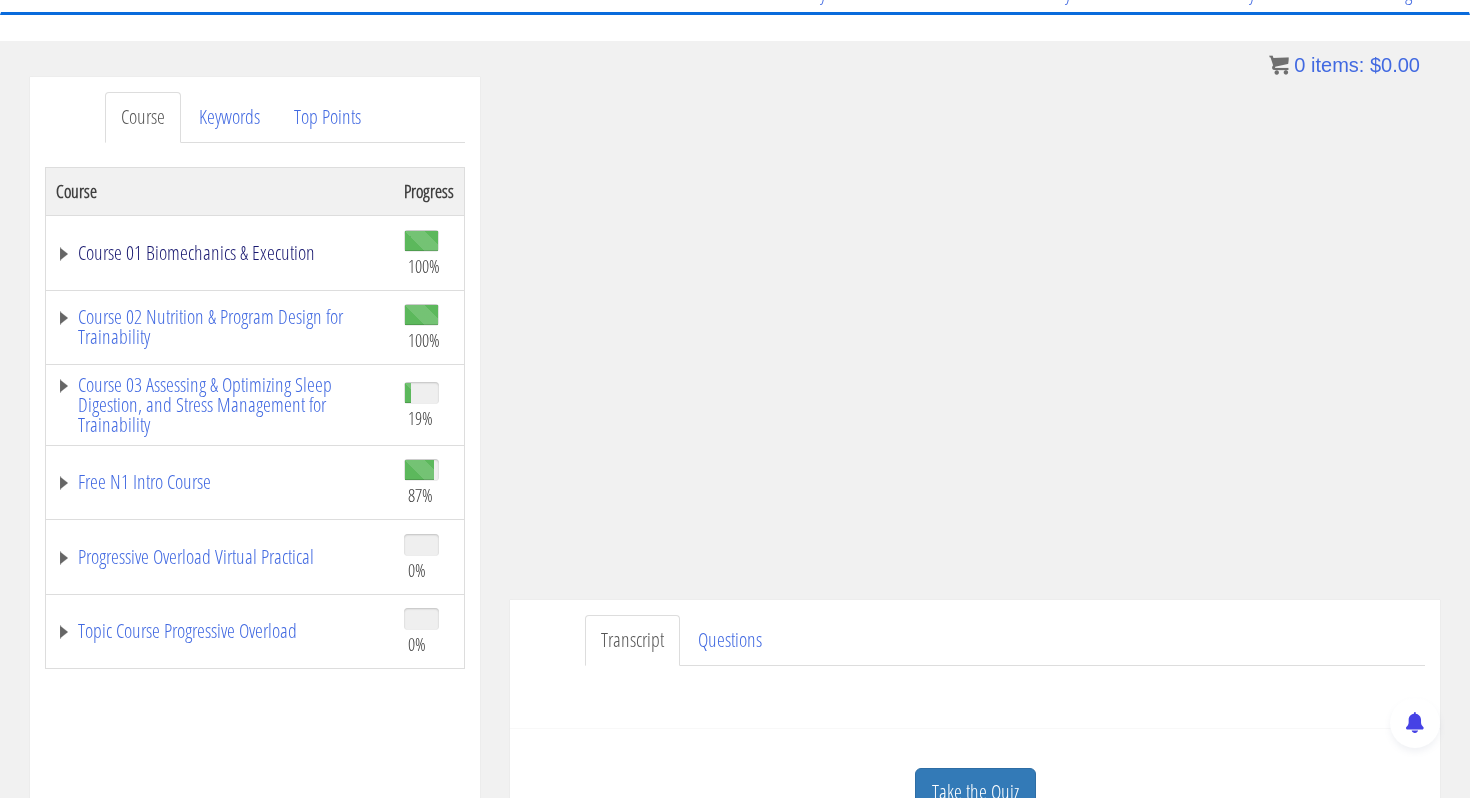 click on "Course 01 Biomechanics & Execution" at bounding box center (220, 253) 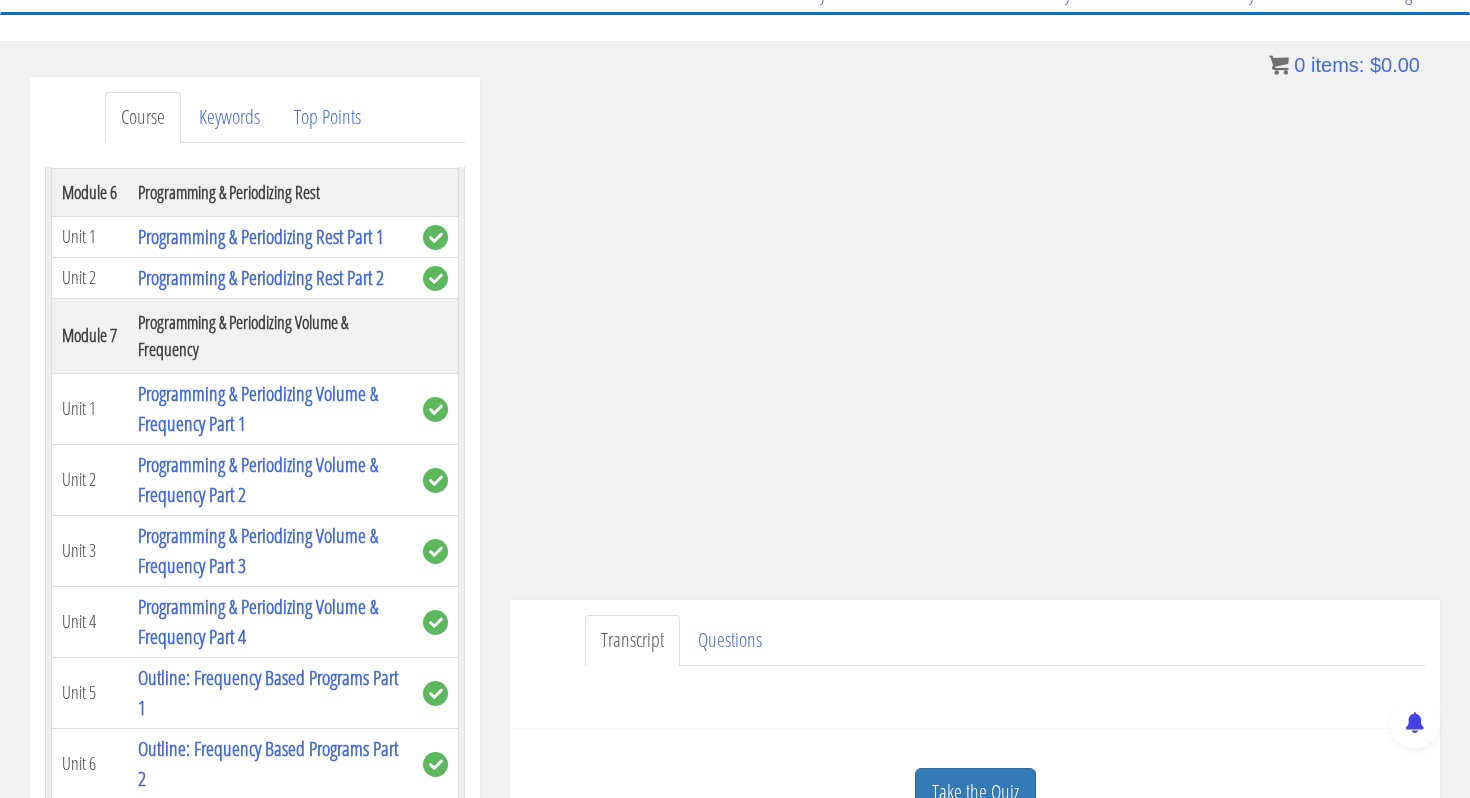 scroll, scrollTop: 2055, scrollLeft: 0, axis: vertical 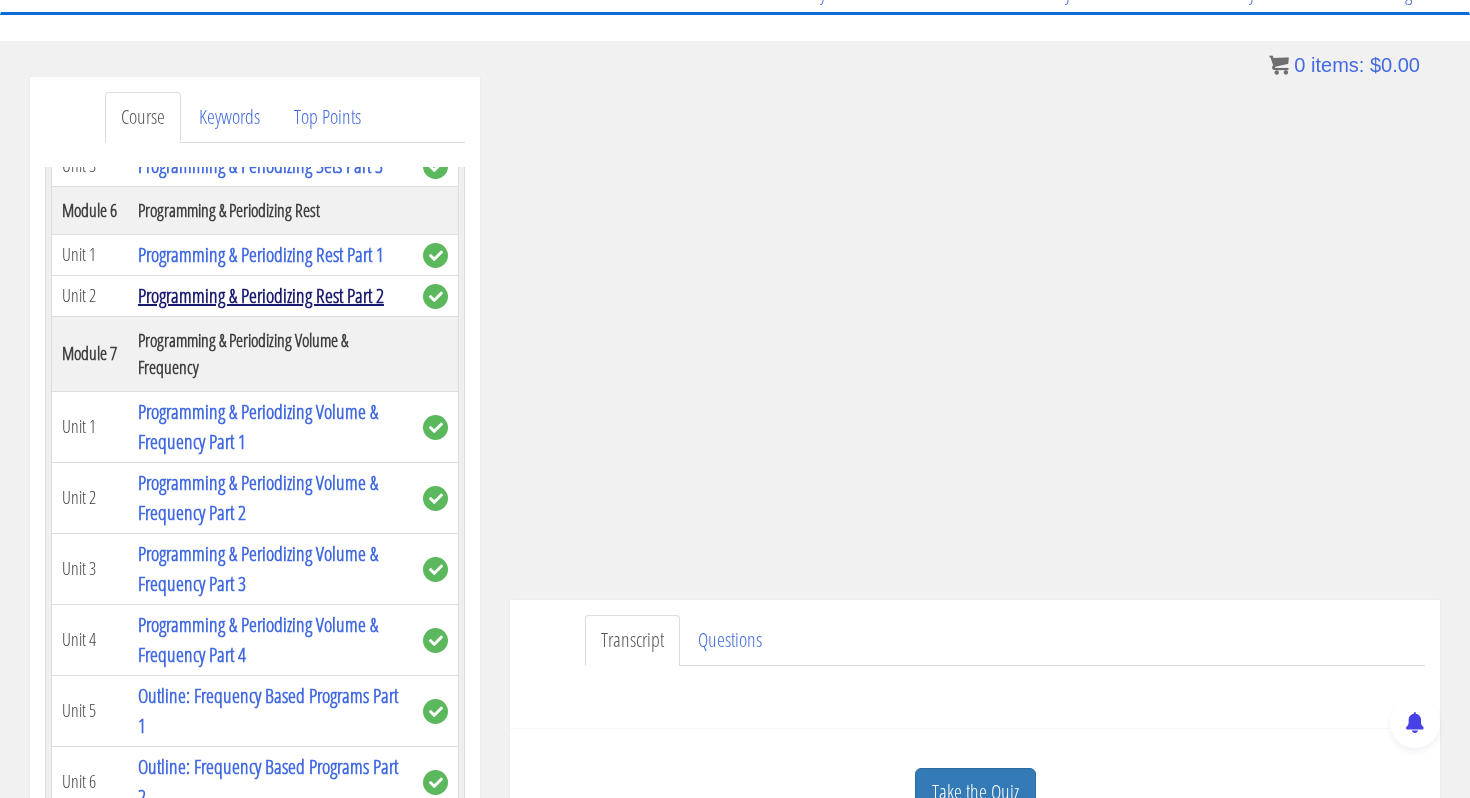 click on "Programming & Periodizing Rest Part 2" at bounding box center (261, 295) 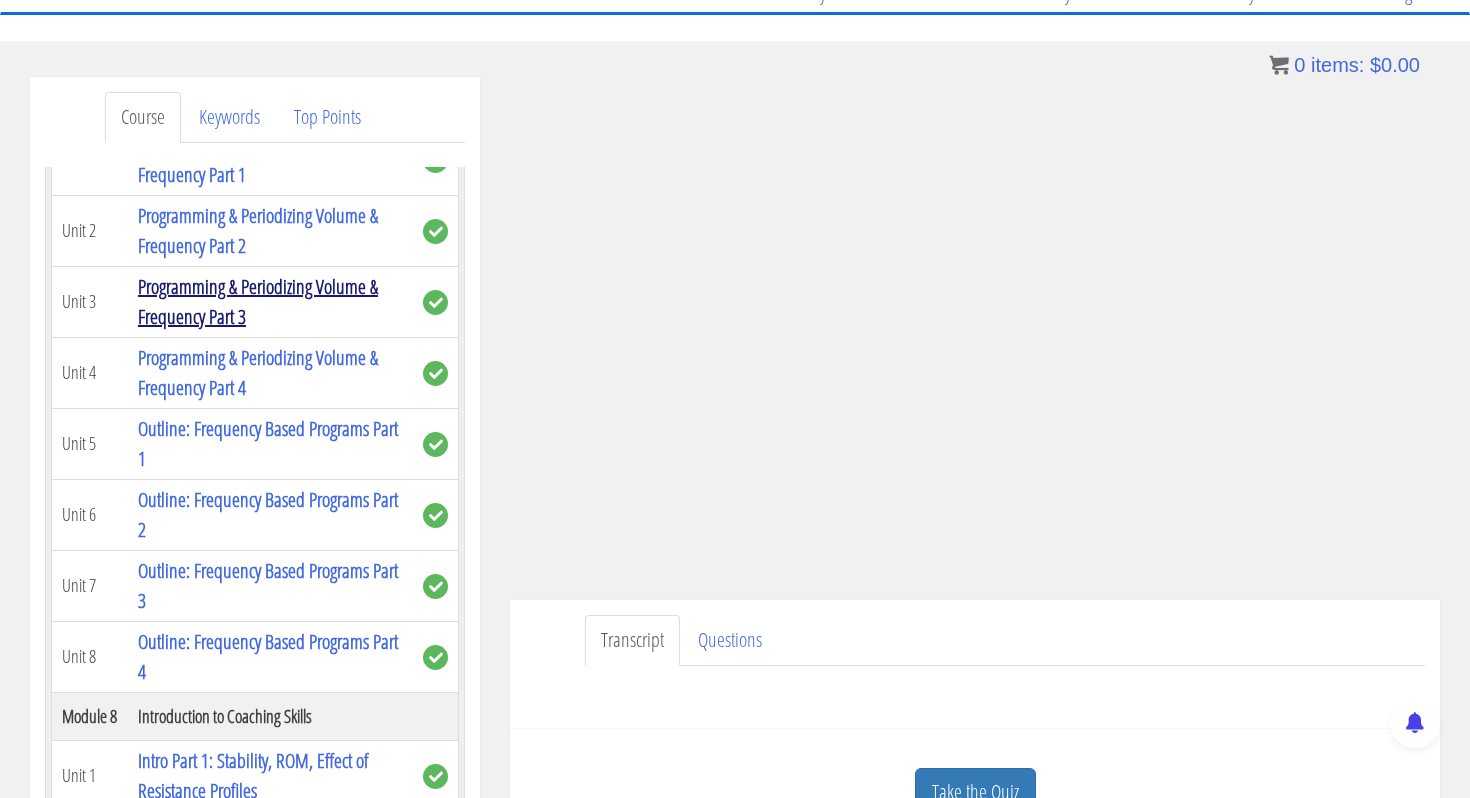 scroll, scrollTop: 2327, scrollLeft: 0, axis: vertical 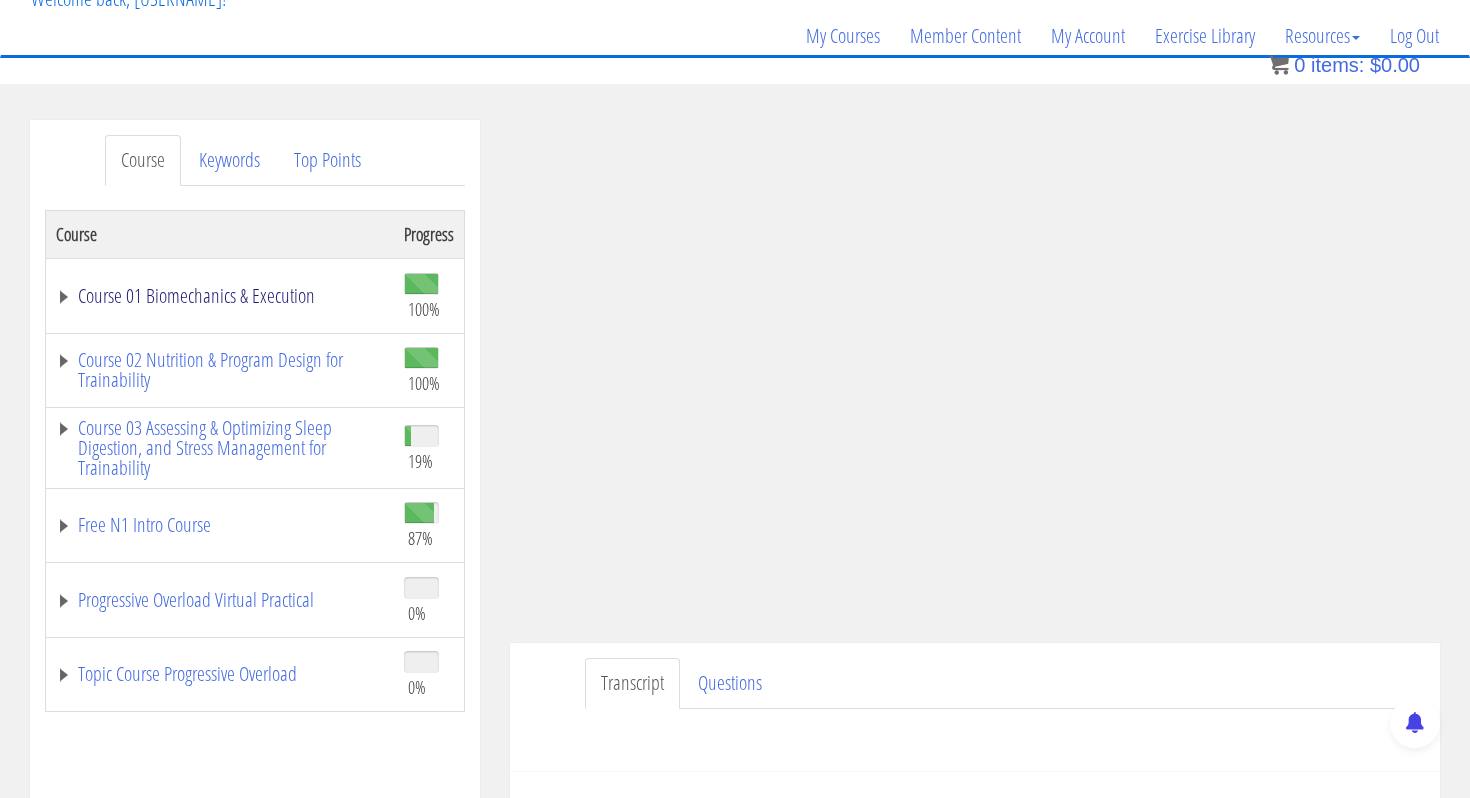 click on "Course 01 Biomechanics & Execution" at bounding box center (220, 296) 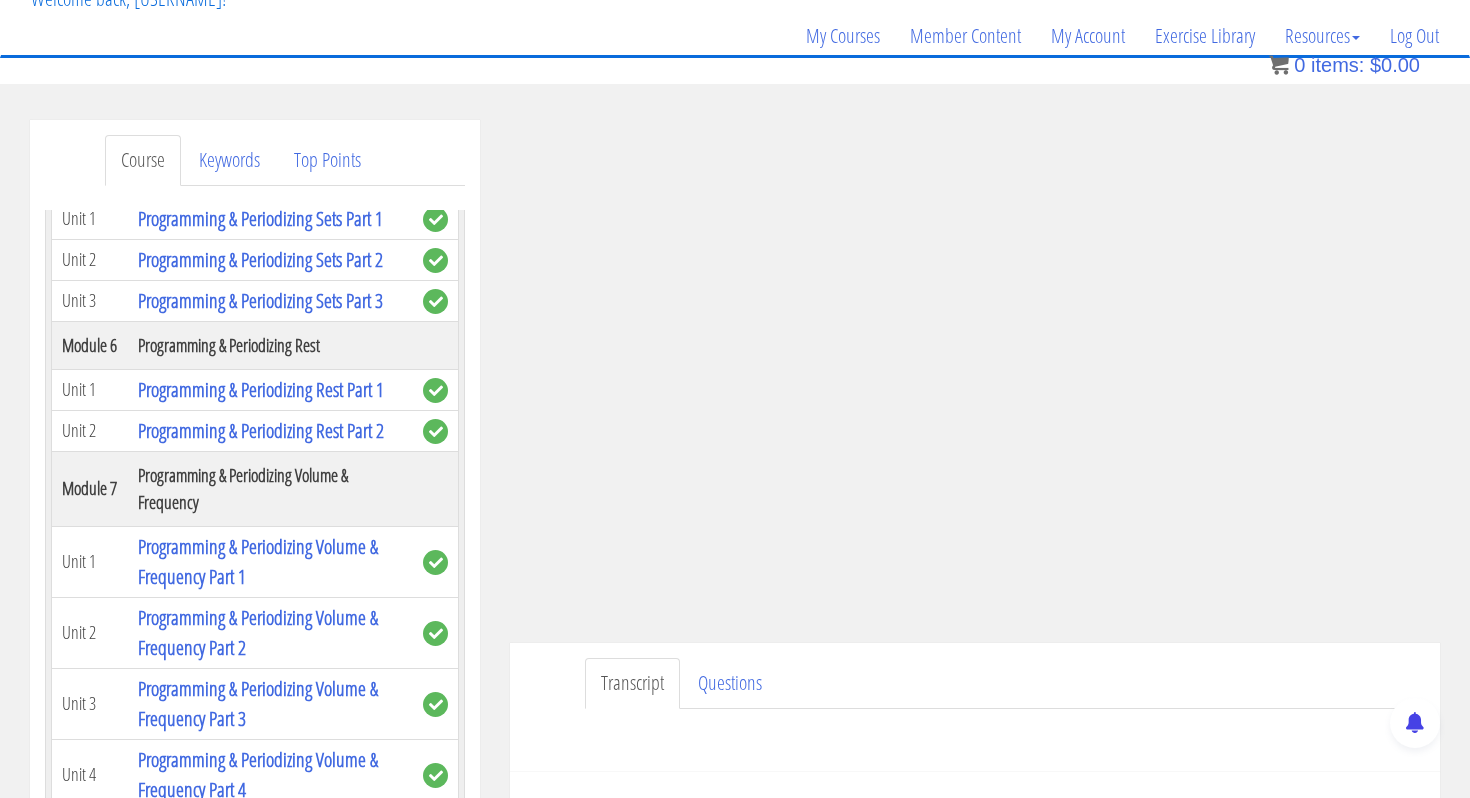 scroll, scrollTop: 2033, scrollLeft: 0, axis: vertical 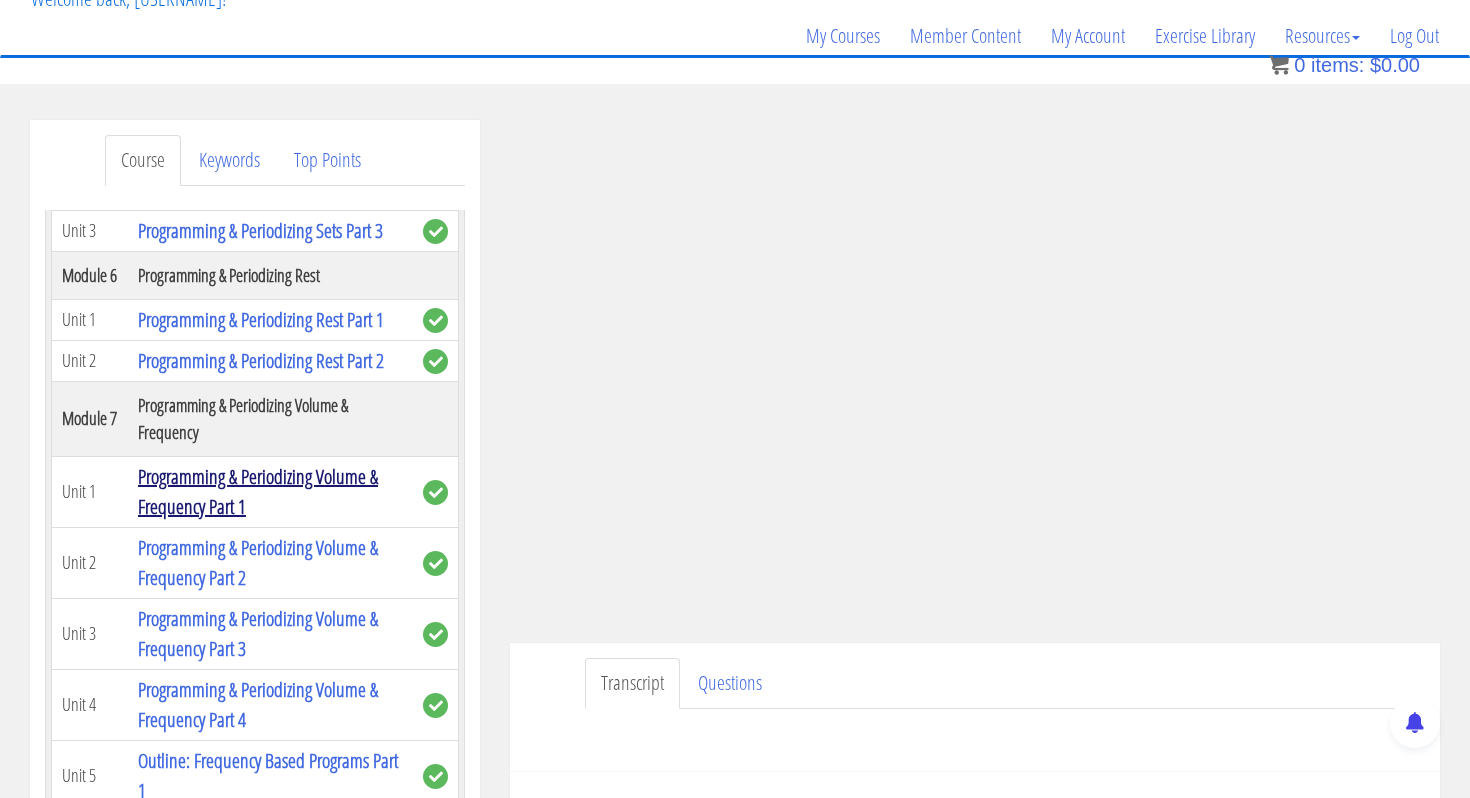 click on "Programming & Periodizing Volume & Frequency Part 1" at bounding box center (258, 491) 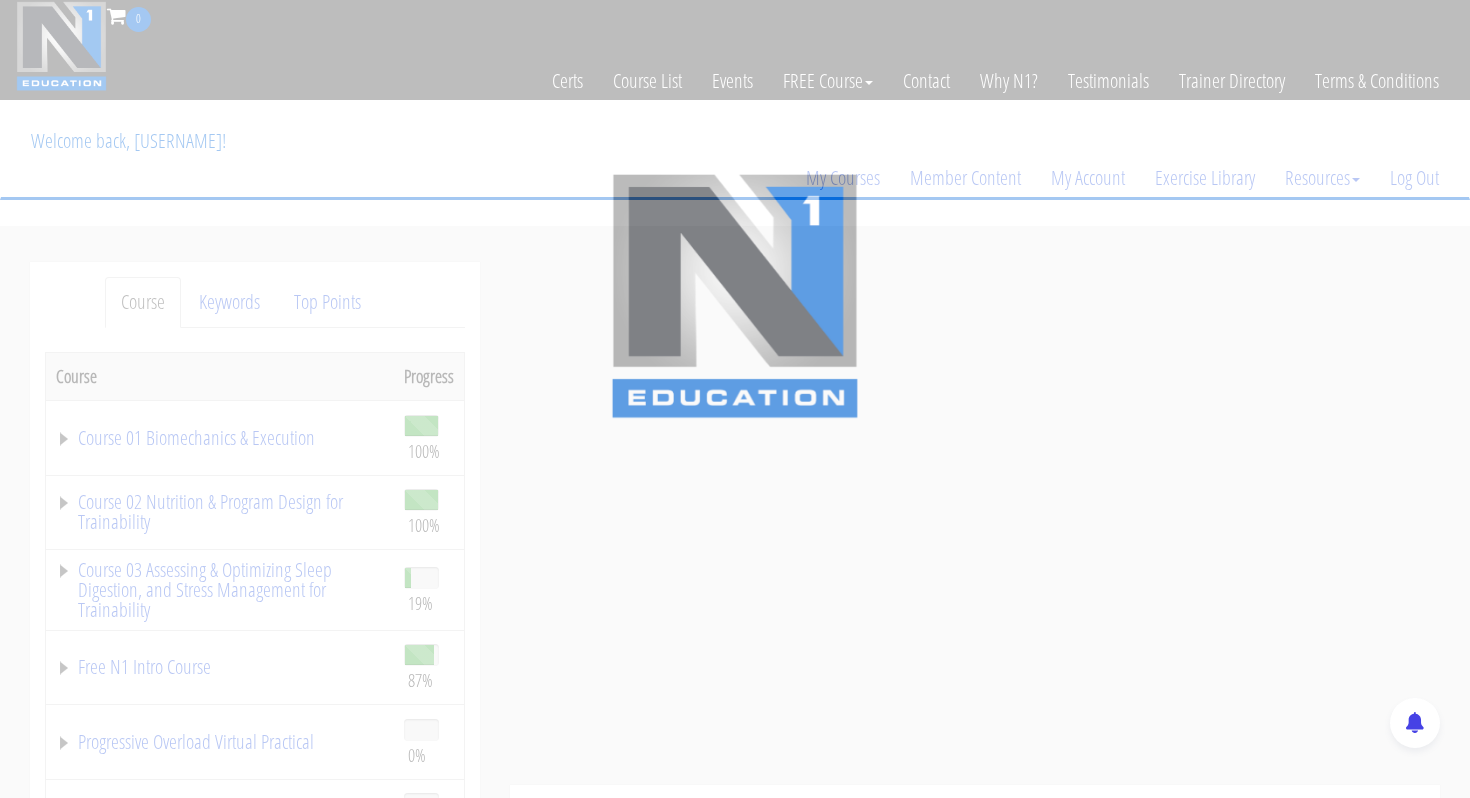scroll, scrollTop: 0, scrollLeft: 0, axis: both 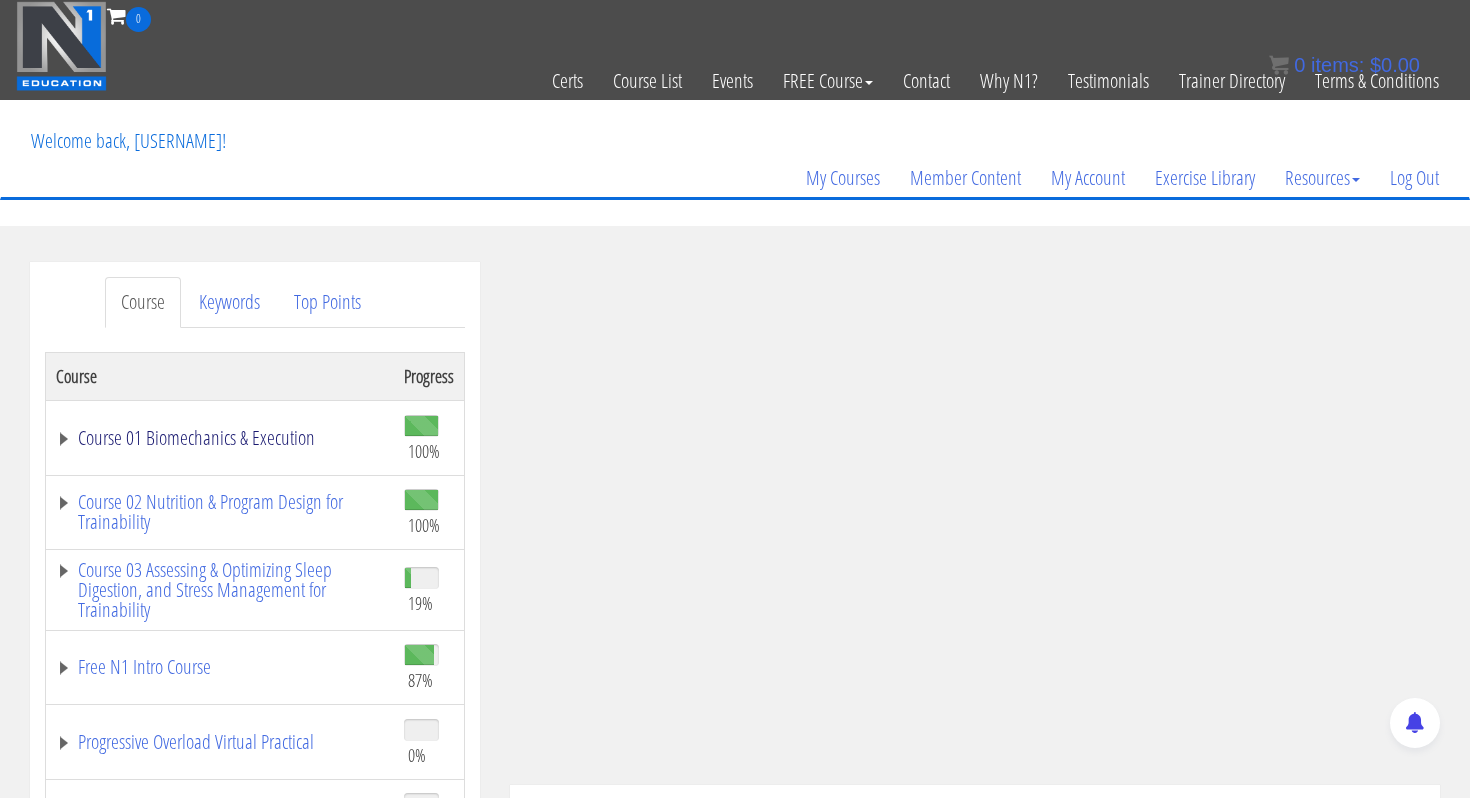click on "Course 01 Biomechanics & Execution" at bounding box center (220, 438) 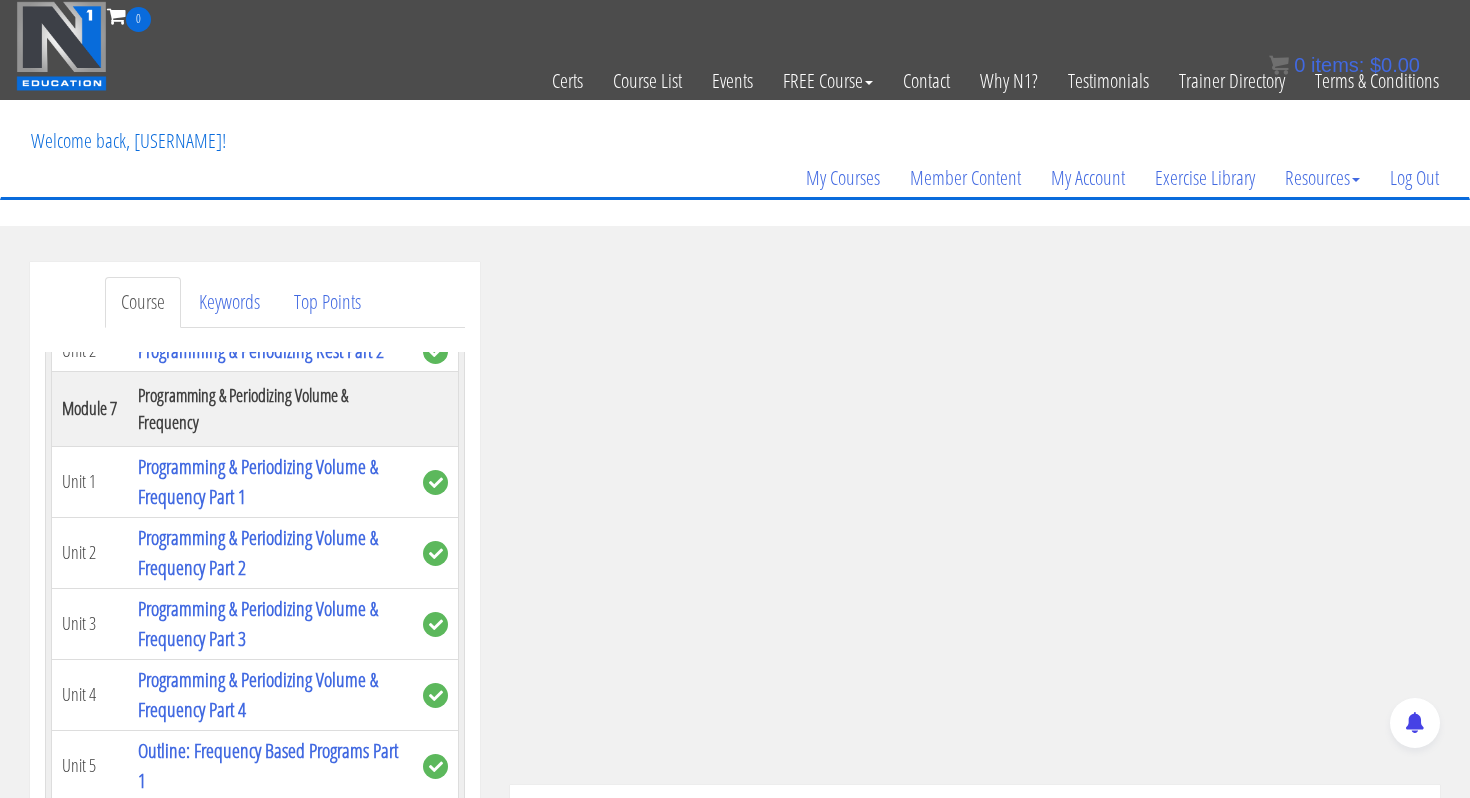 scroll, scrollTop: 2261, scrollLeft: 0, axis: vertical 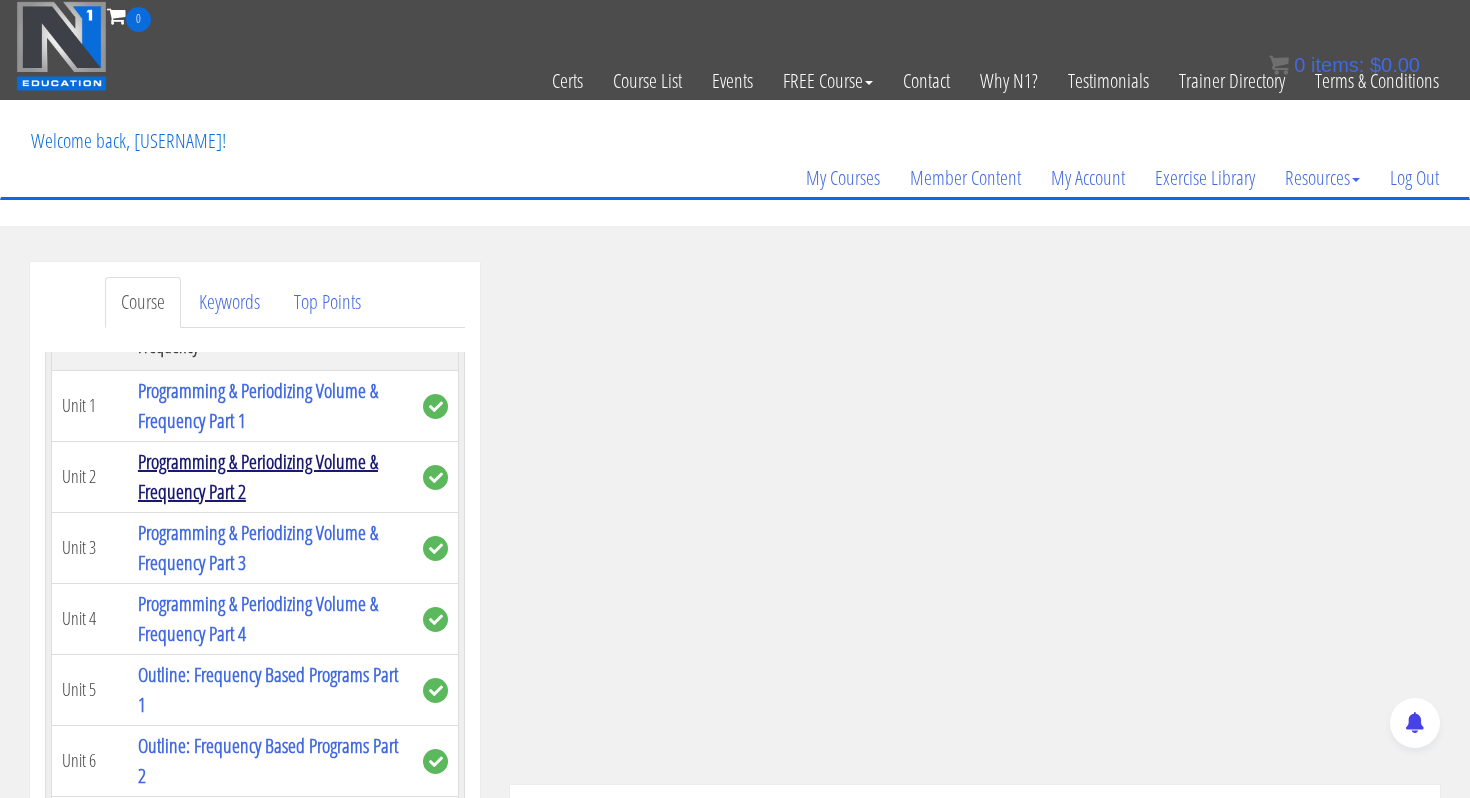click on "Programming & Periodizing Volume & Frequency Part 2" at bounding box center (258, 476) 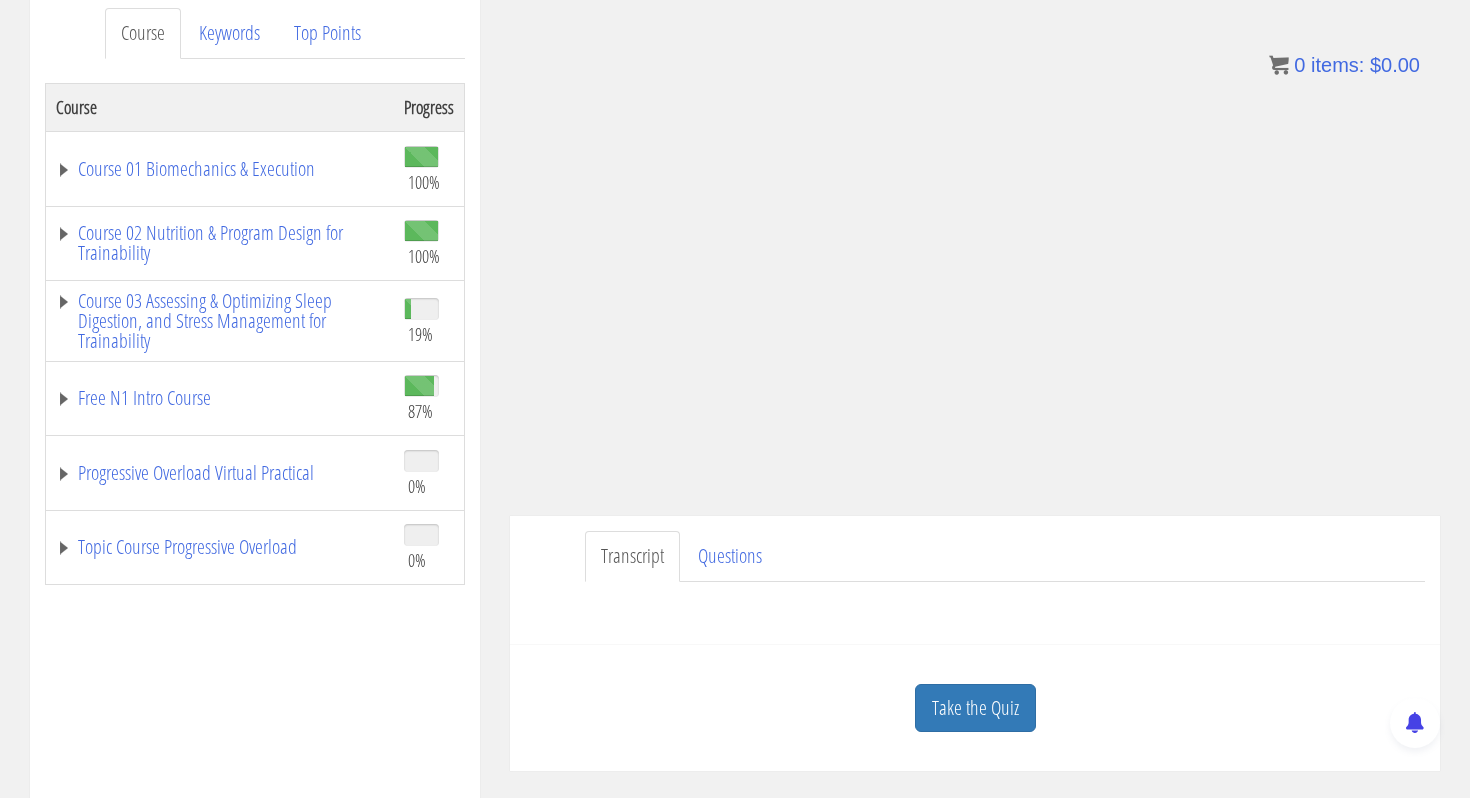 scroll, scrollTop: 267, scrollLeft: 0, axis: vertical 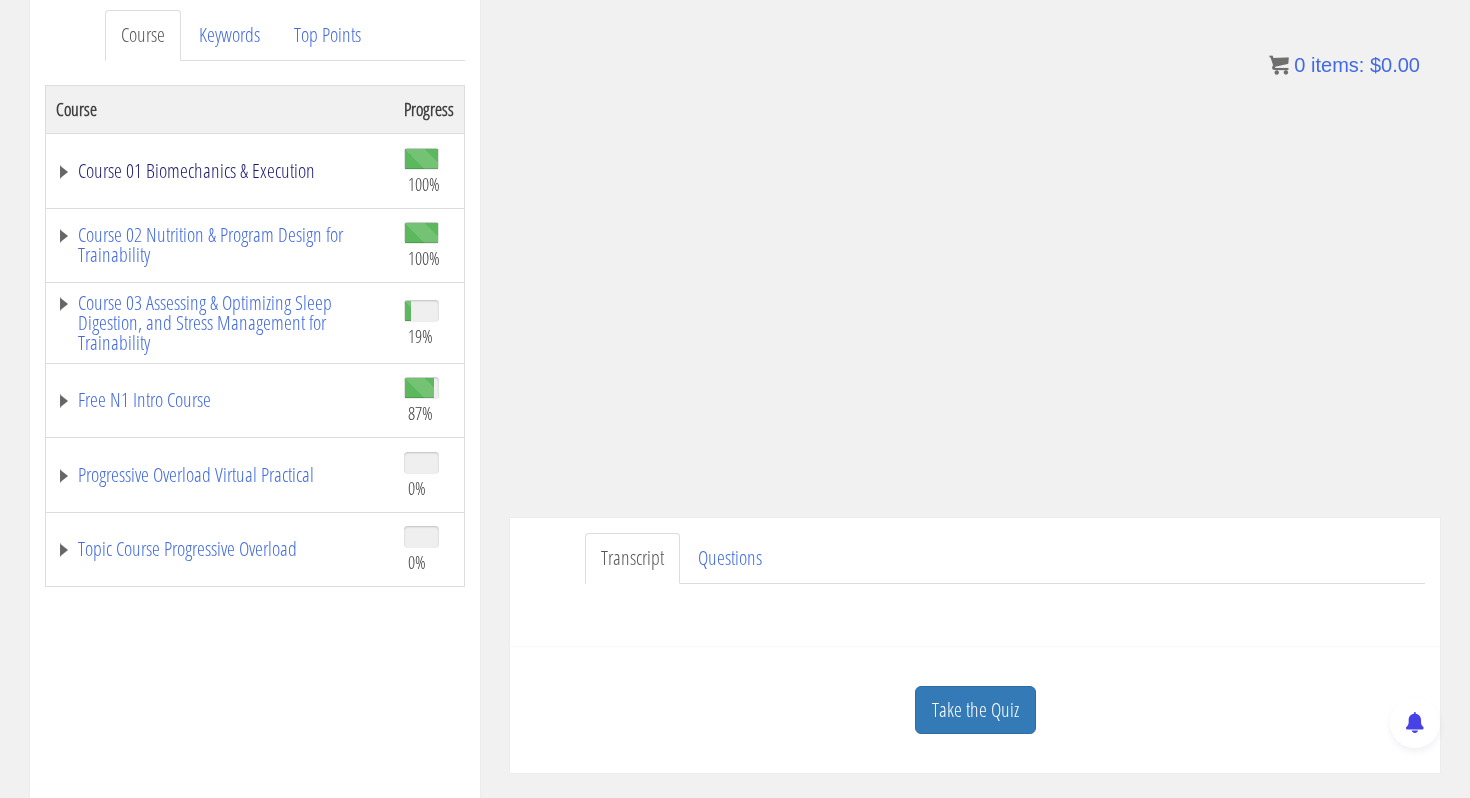 click on "Course 01 Biomechanics & Execution" at bounding box center [220, 171] 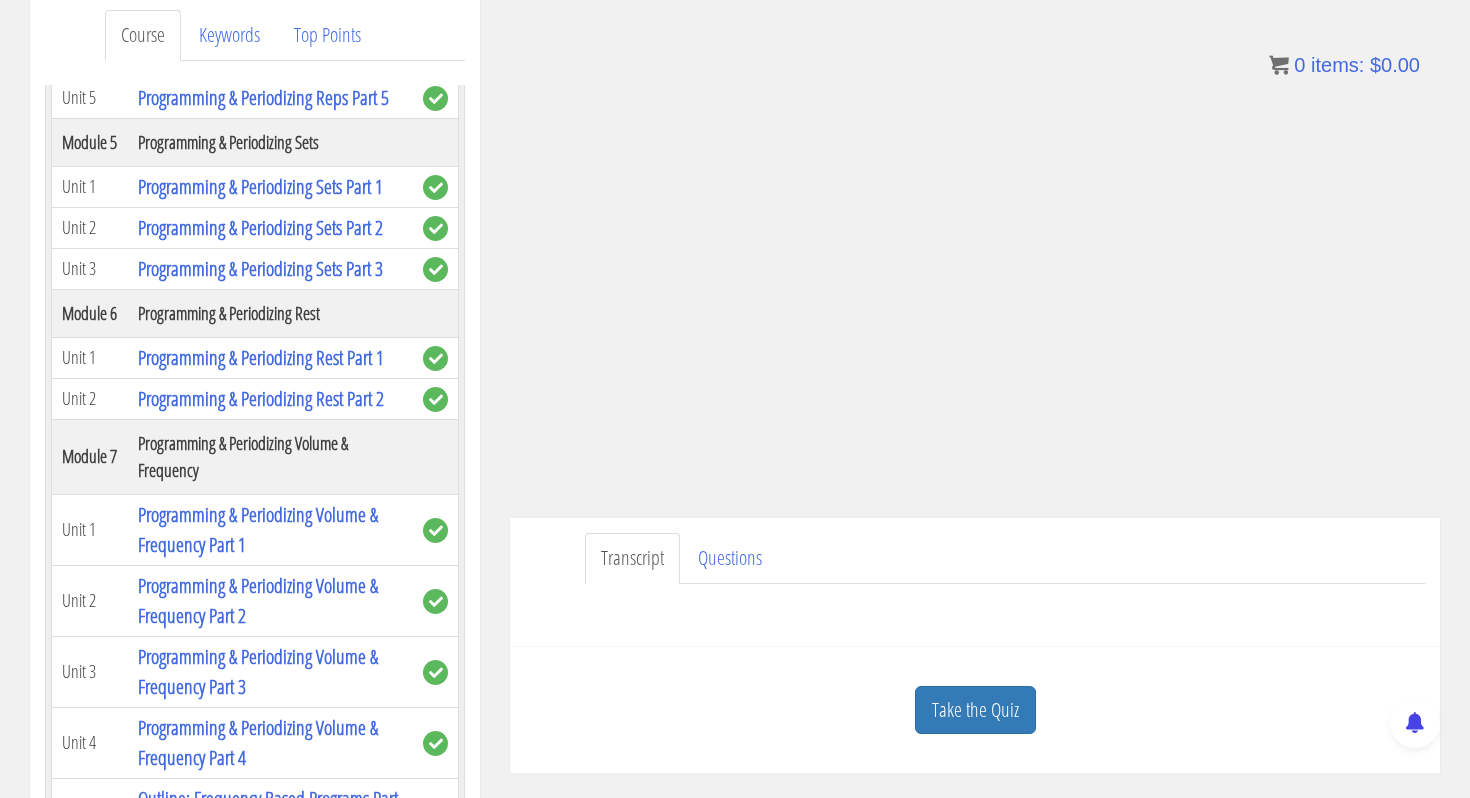 scroll, scrollTop: 1870, scrollLeft: 0, axis: vertical 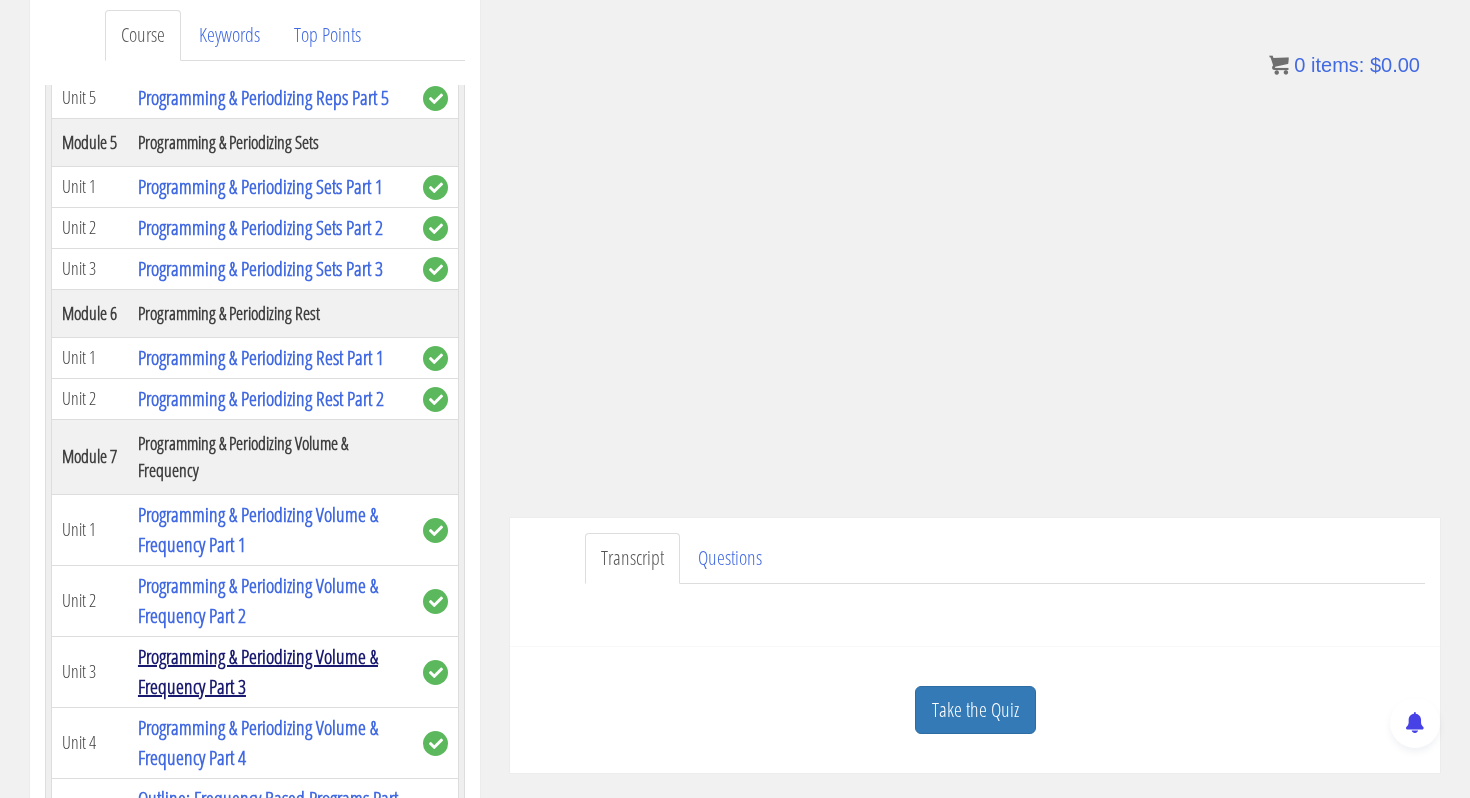 click on "Programming & Periodizing Volume & Frequency Part 3" at bounding box center (258, 671) 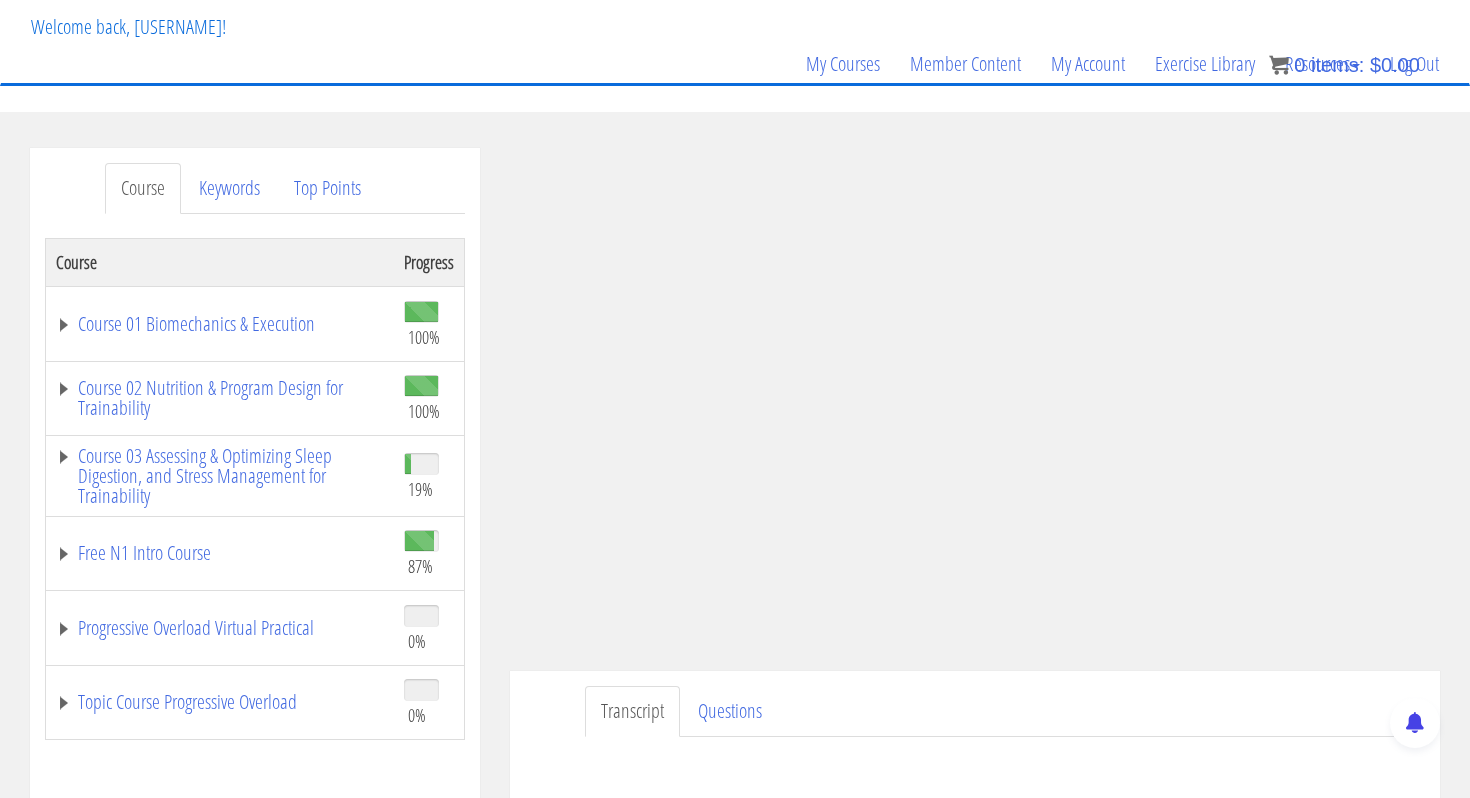 scroll, scrollTop: 115, scrollLeft: 0, axis: vertical 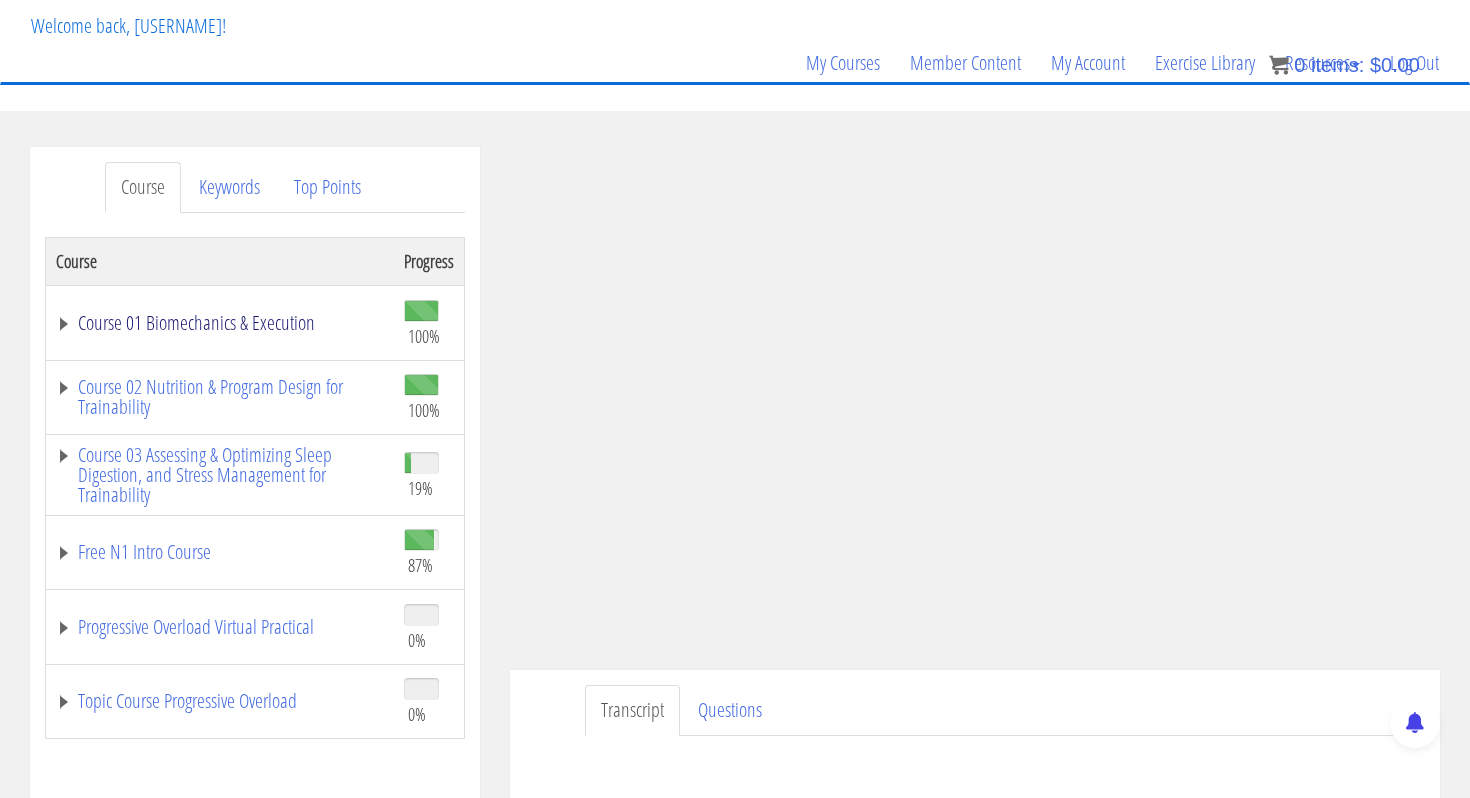 click on "Course 01 Biomechanics & Execution" at bounding box center [220, 323] 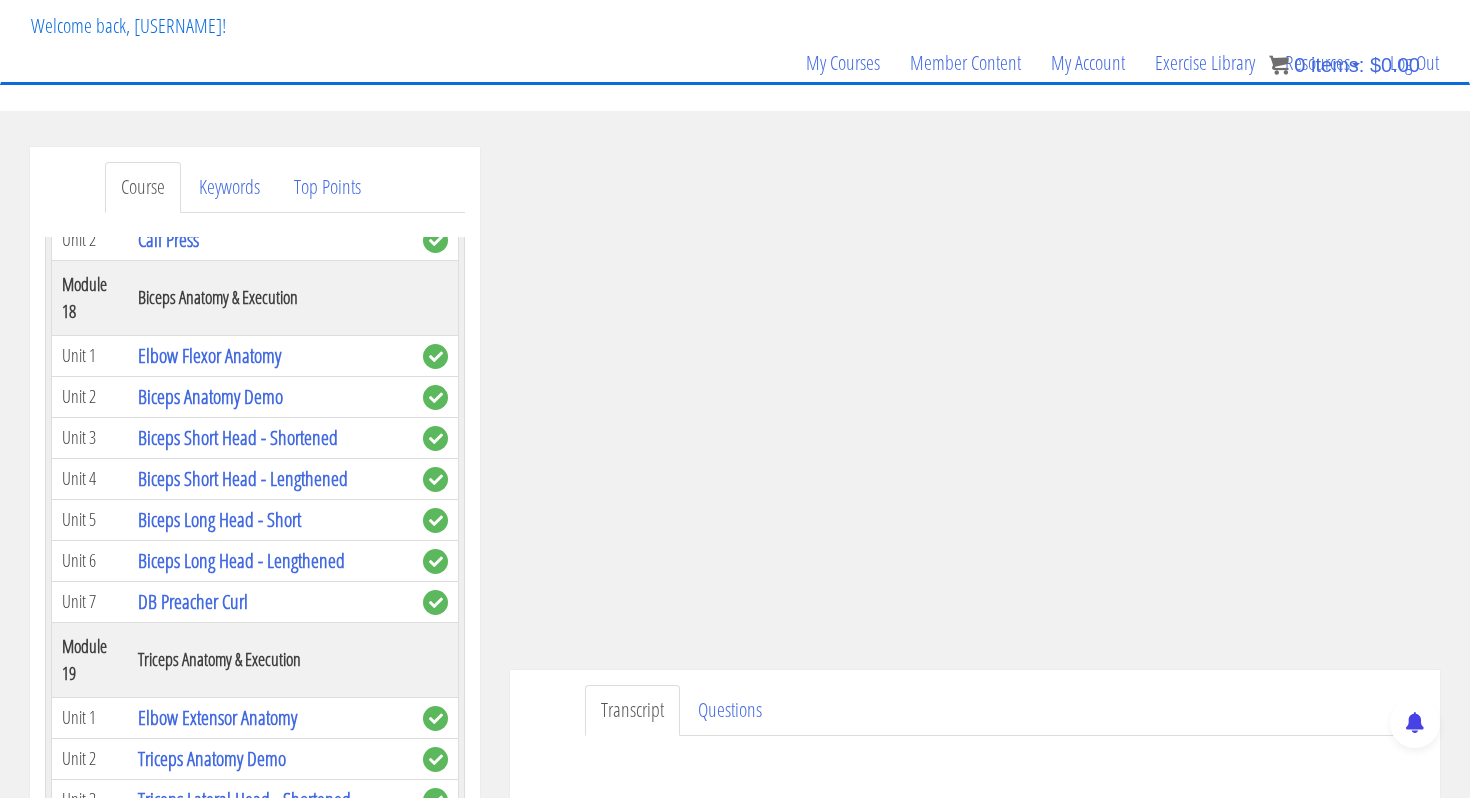 scroll, scrollTop: 6092, scrollLeft: 0, axis: vertical 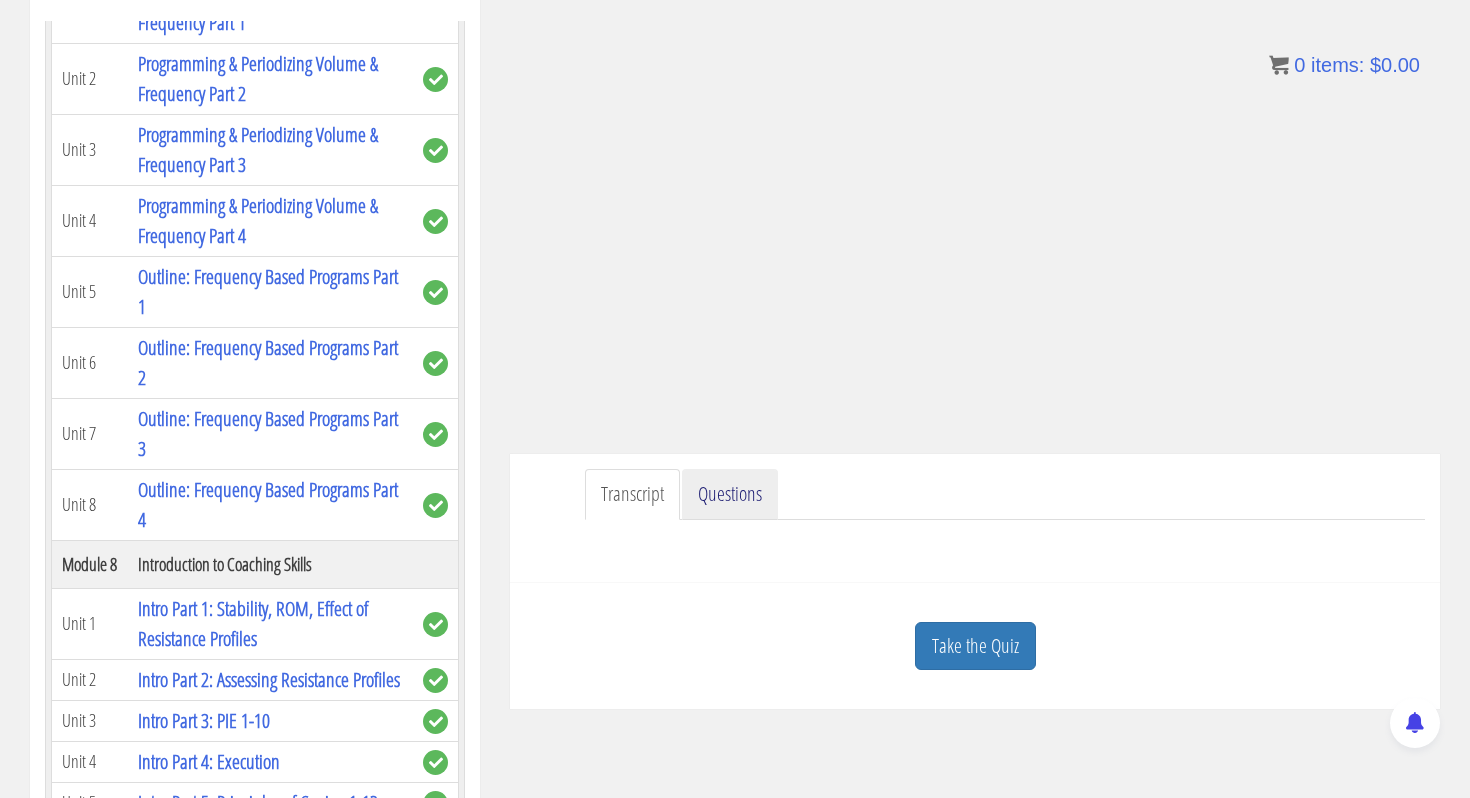 click on "Questions" at bounding box center (730, 494) 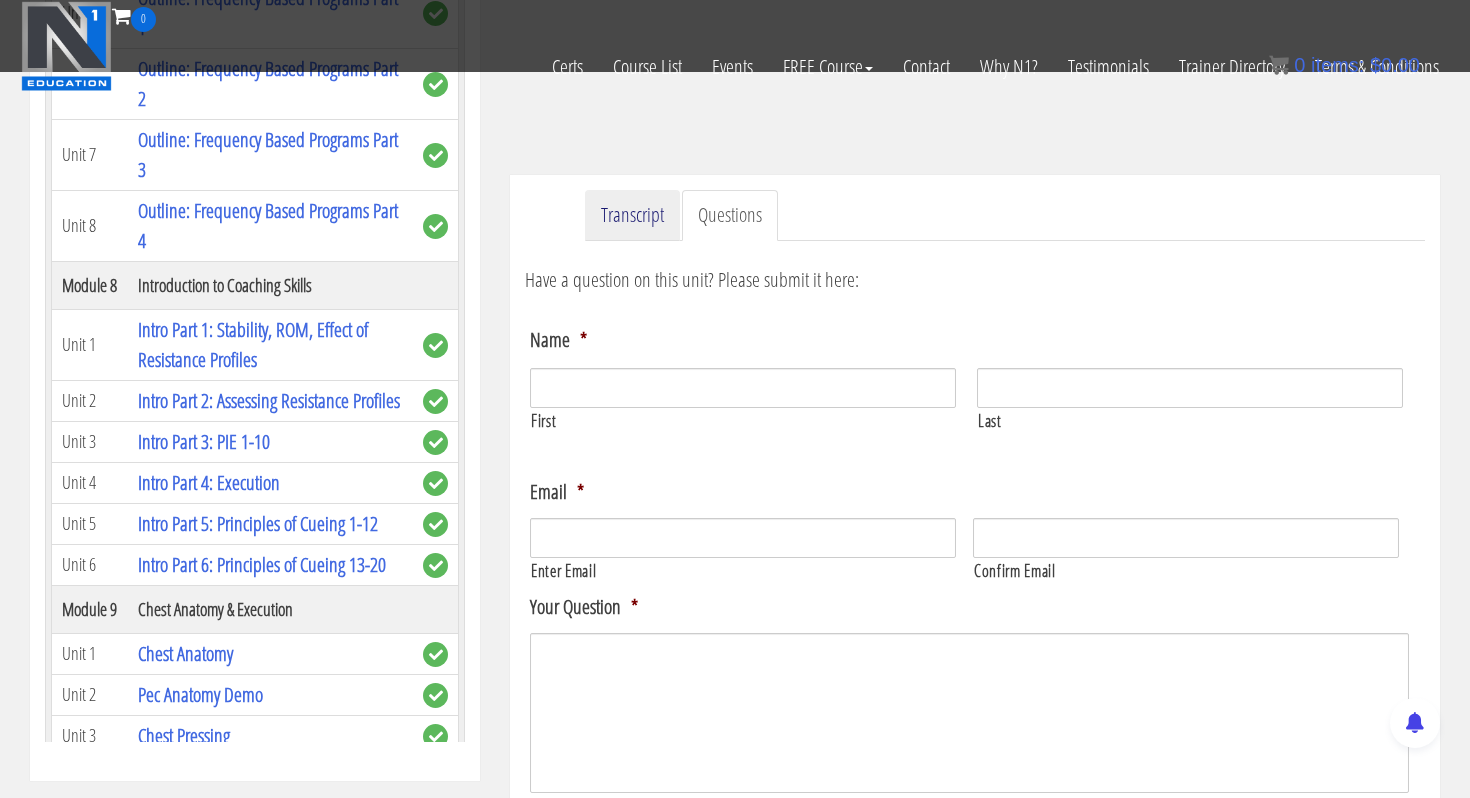 click on "Transcript" at bounding box center (632, 215) 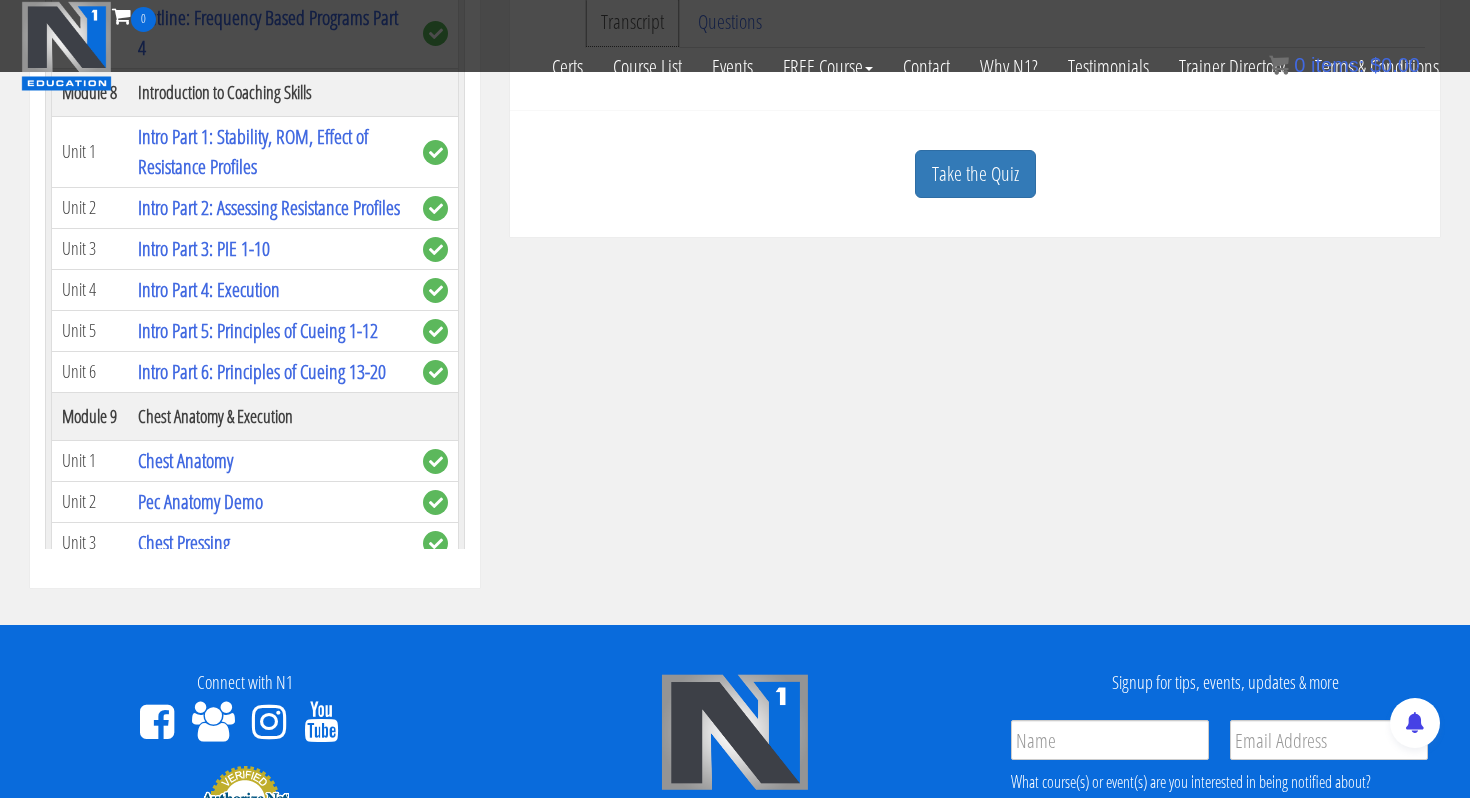 scroll, scrollTop: 627, scrollLeft: 0, axis: vertical 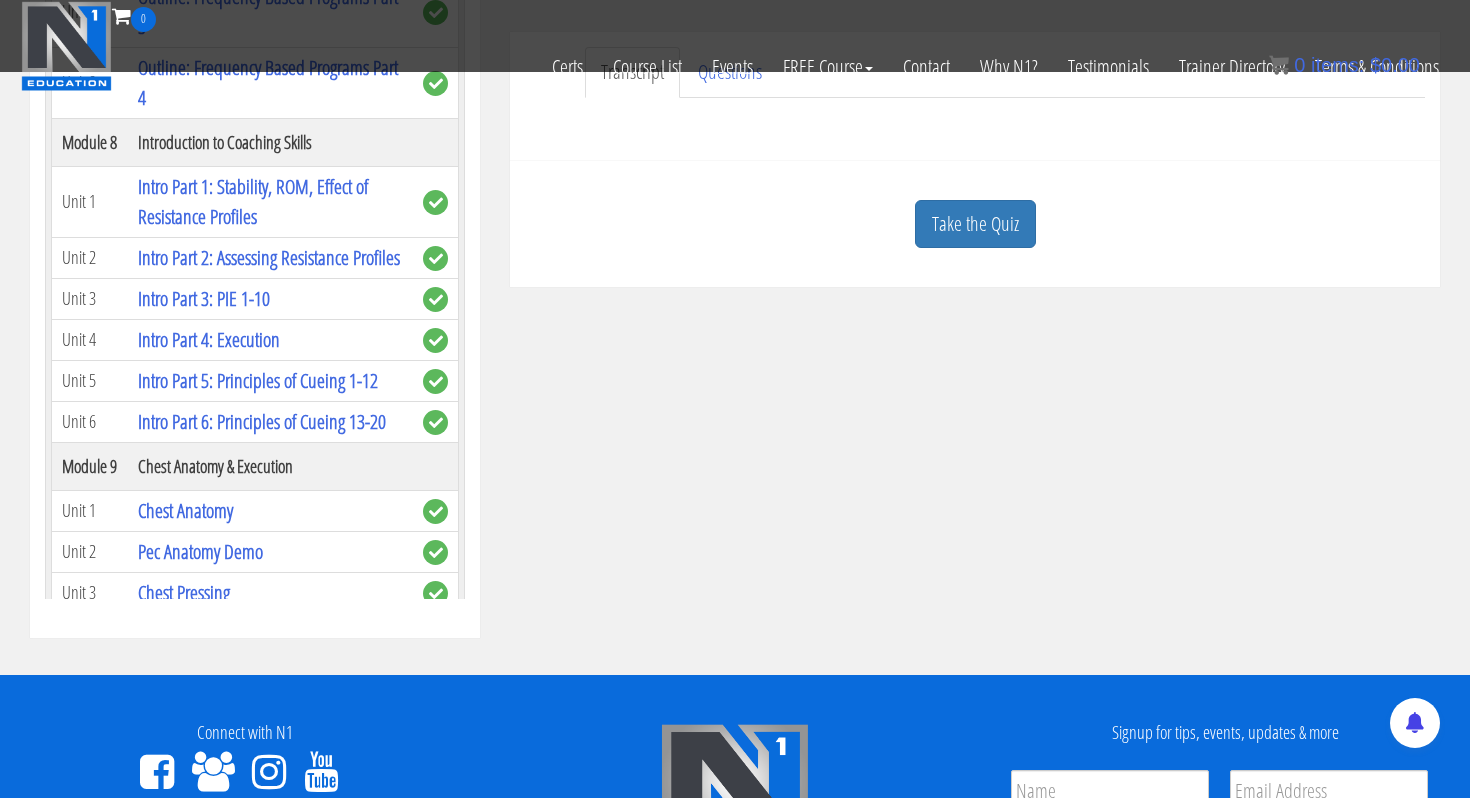 click on "Take the Quiz" at bounding box center [975, 224] 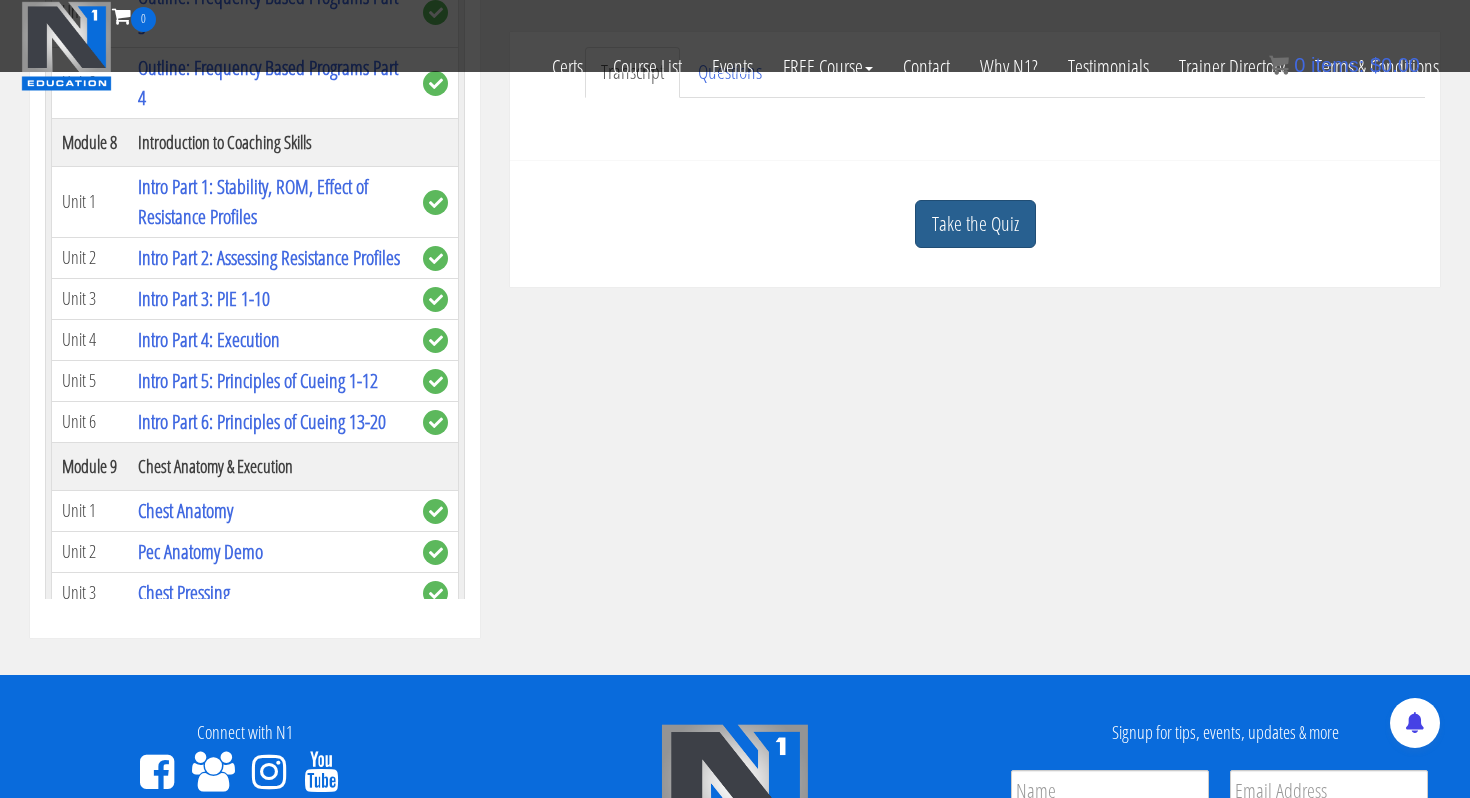 click on "Take the Quiz" at bounding box center (975, 224) 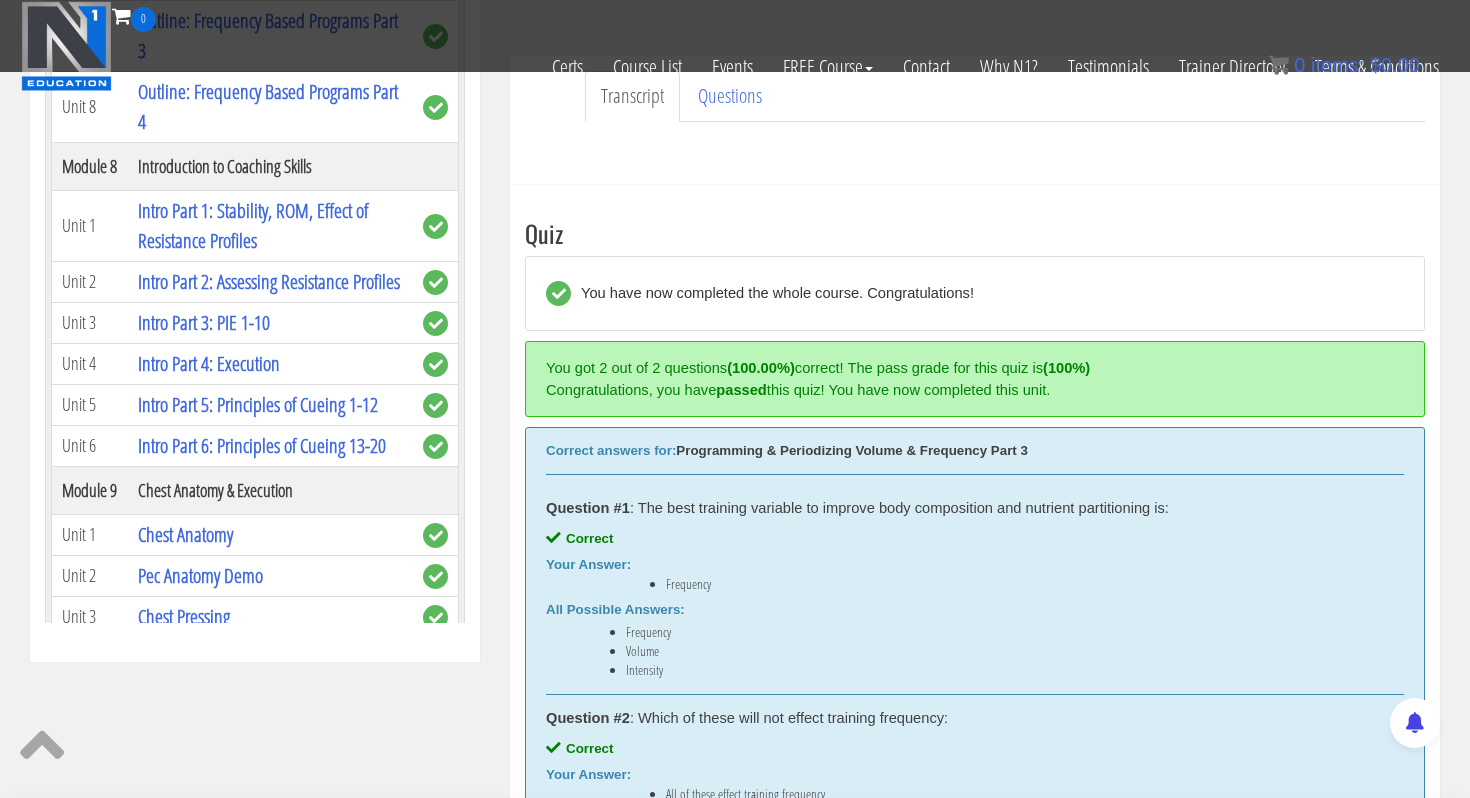 scroll, scrollTop: 404, scrollLeft: 0, axis: vertical 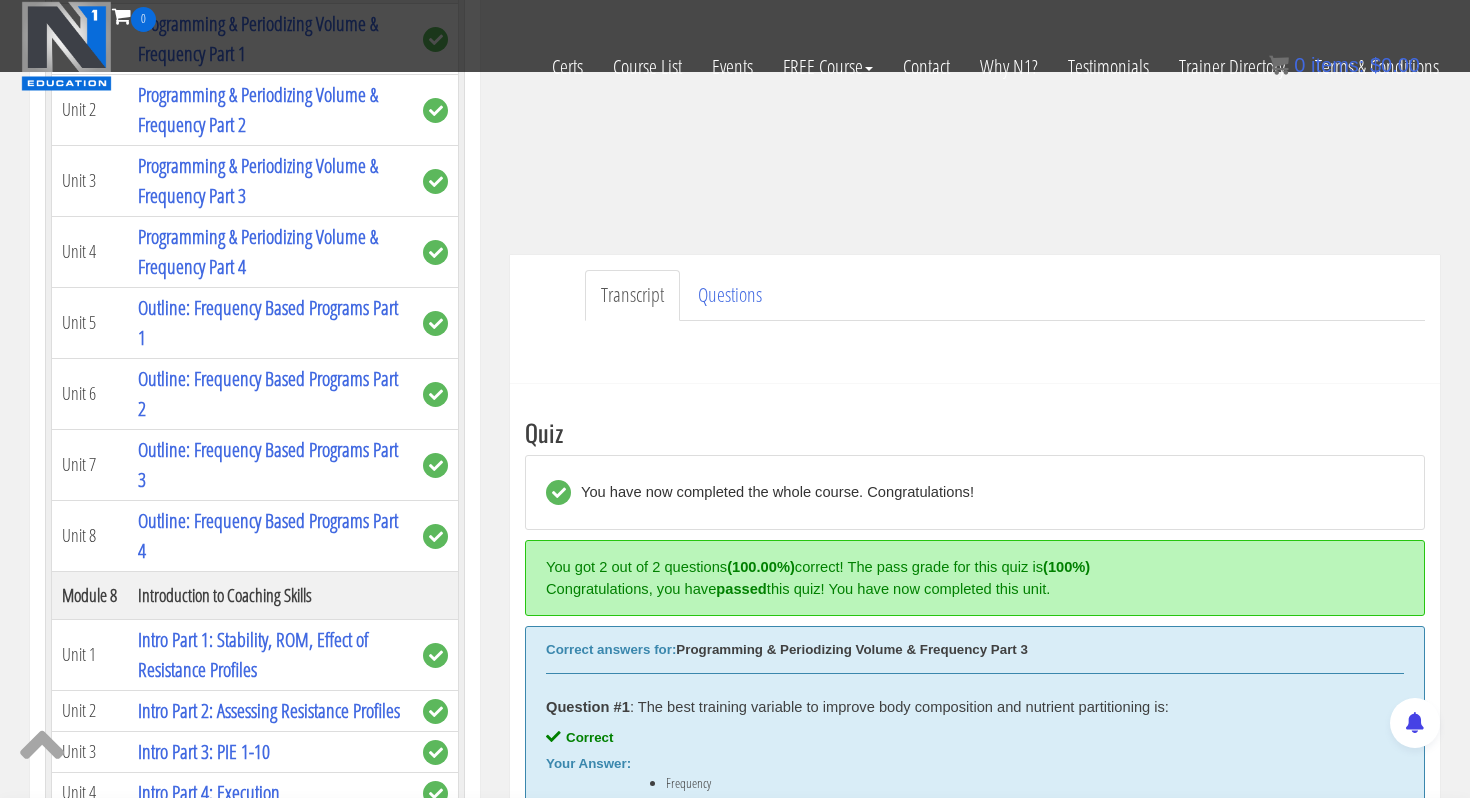 click on "Programming & Periodizing Volume & Frequency Part 4" at bounding box center [270, 38] 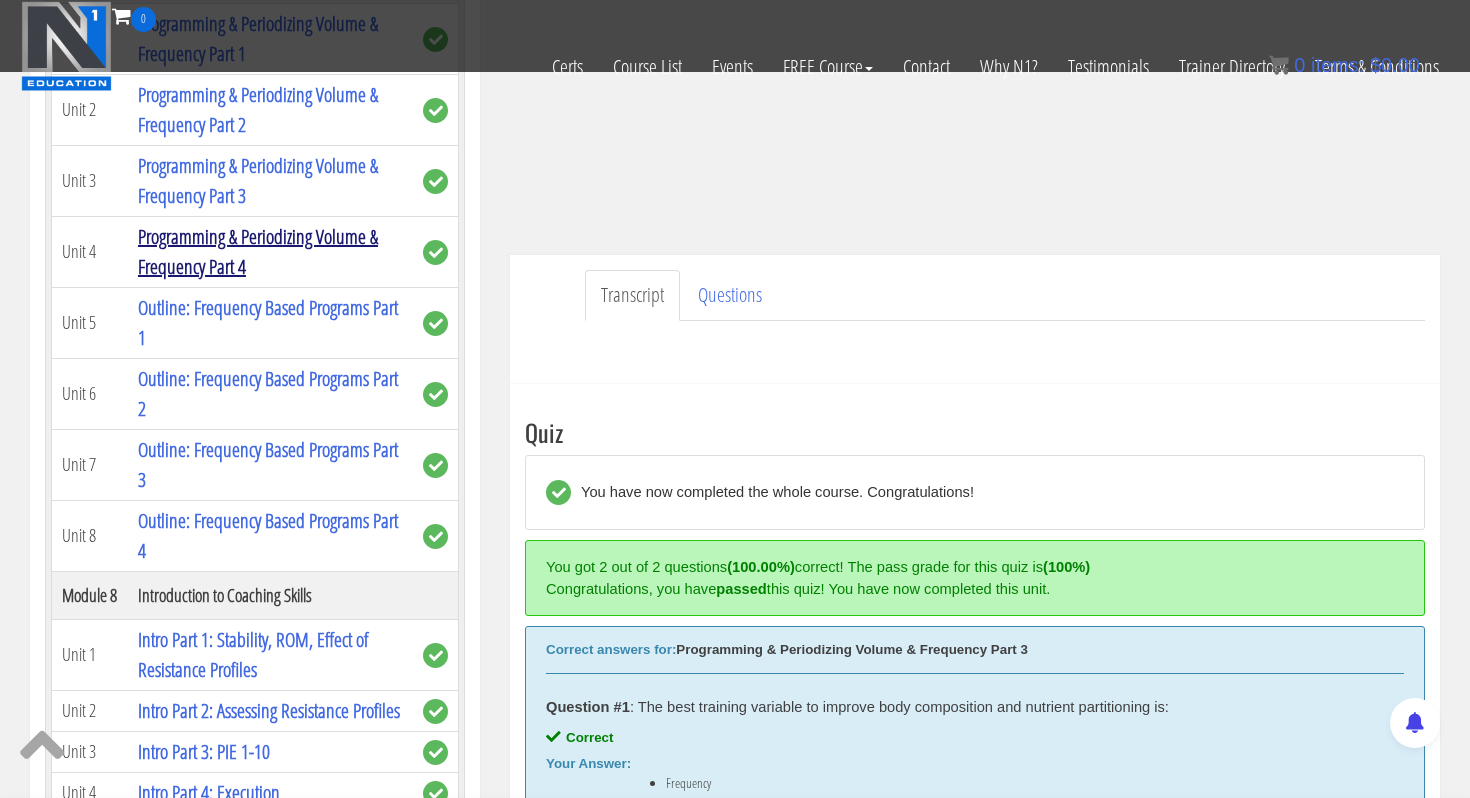 click on "Programming & Periodizing Volume & Frequency Part 4" at bounding box center (258, 251) 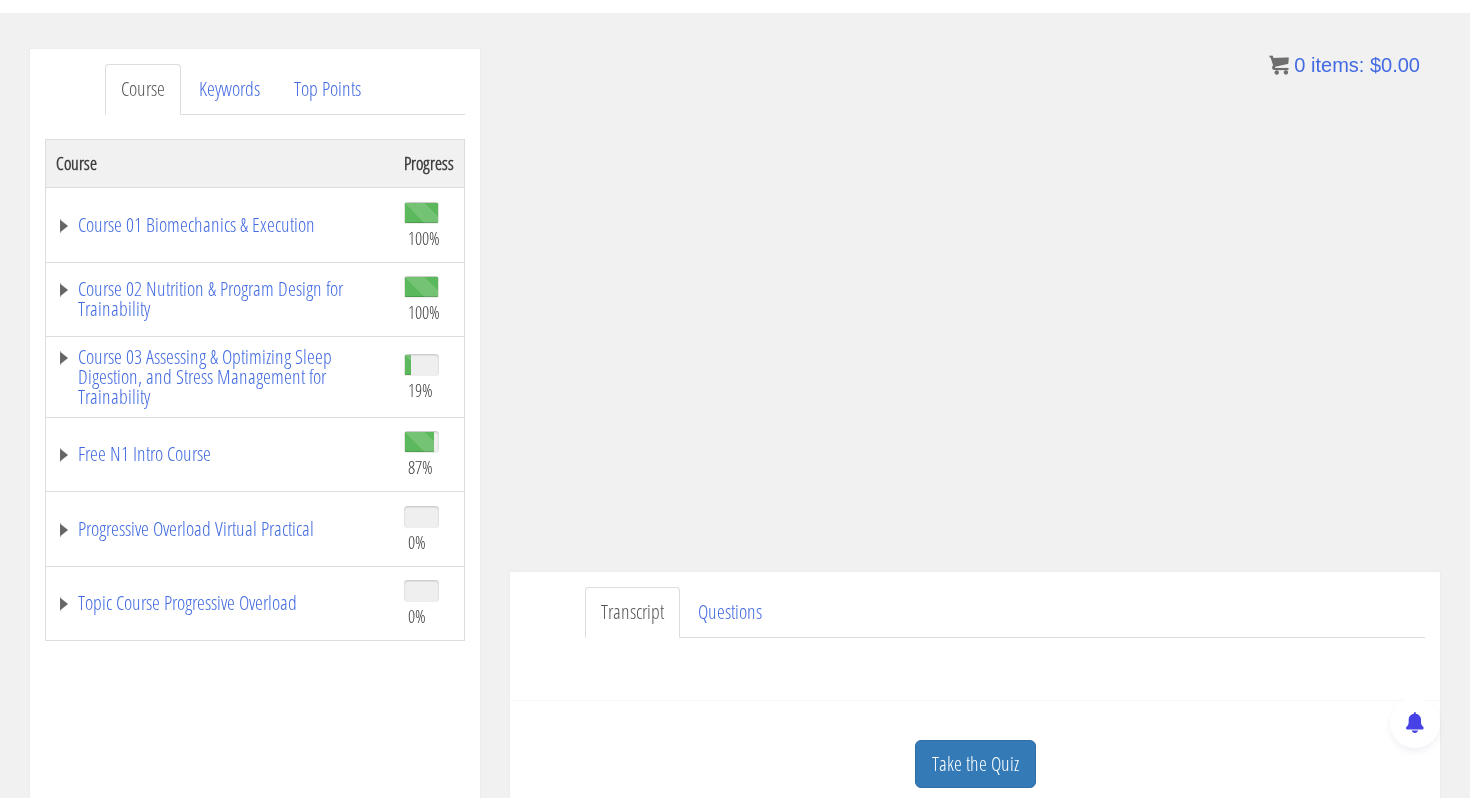 scroll, scrollTop: 206, scrollLeft: 0, axis: vertical 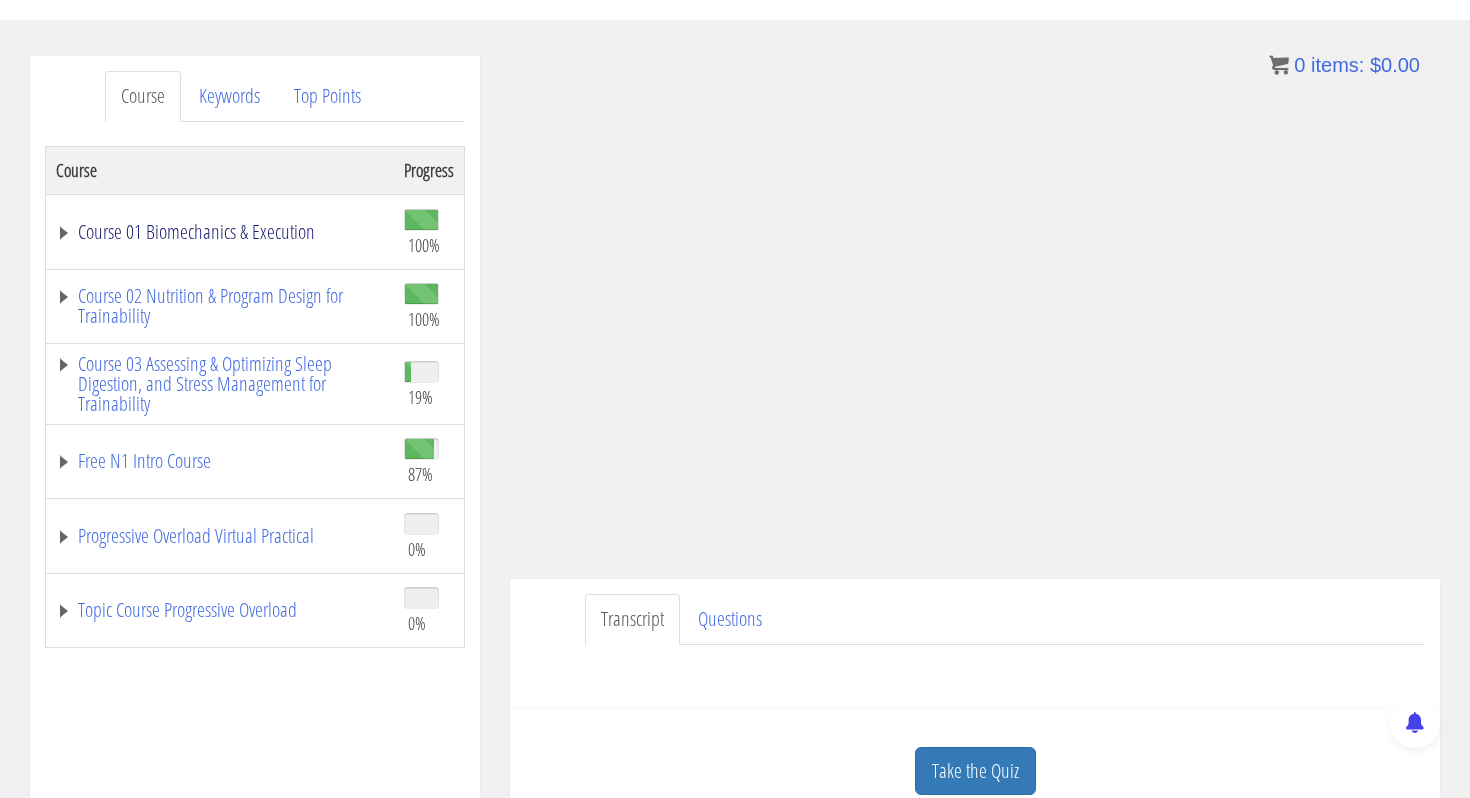 click on "Course 01 Biomechanics & Execution" at bounding box center (220, 232) 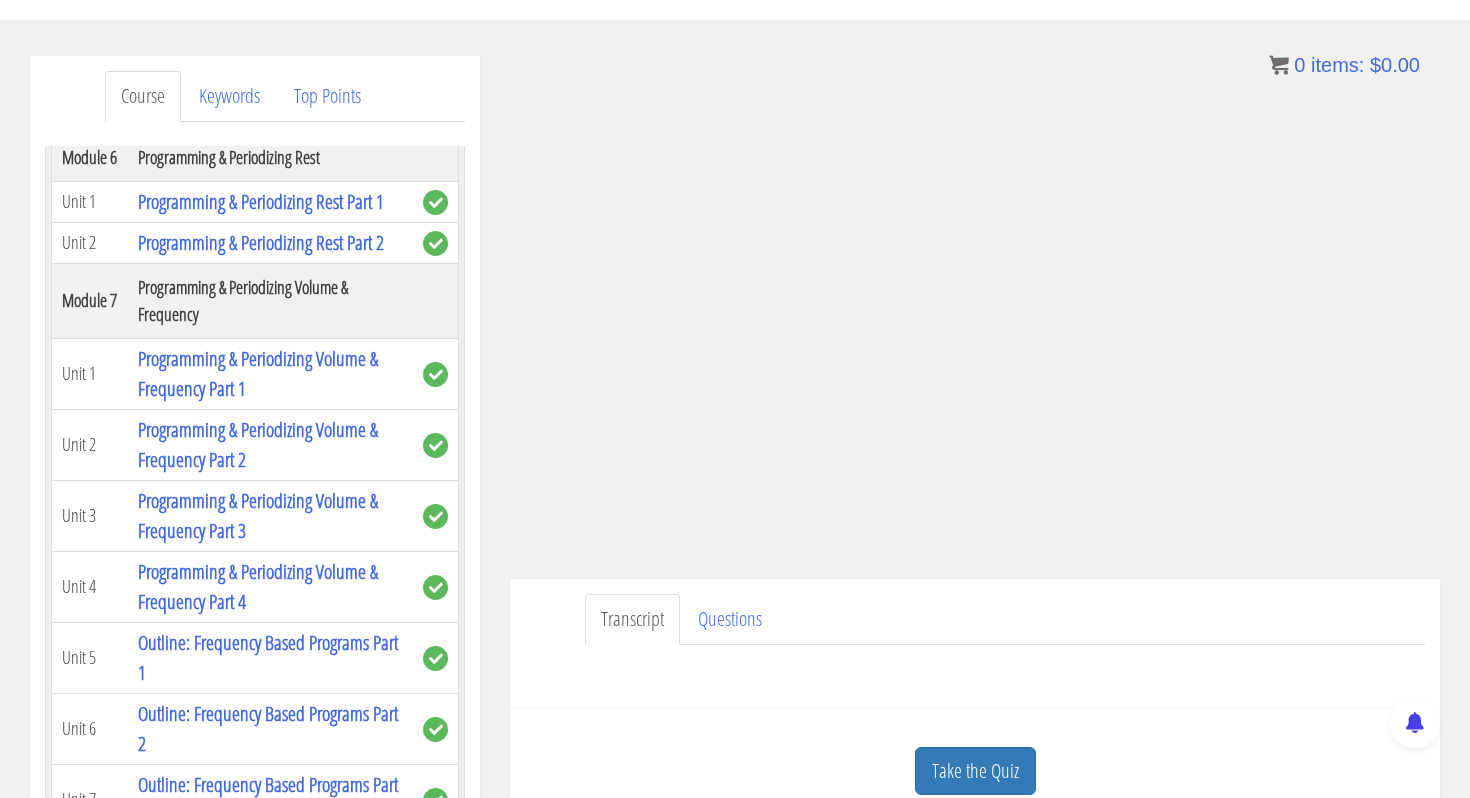 scroll, scrollTop: 2125, scrollLeft: 0, axis: vertical 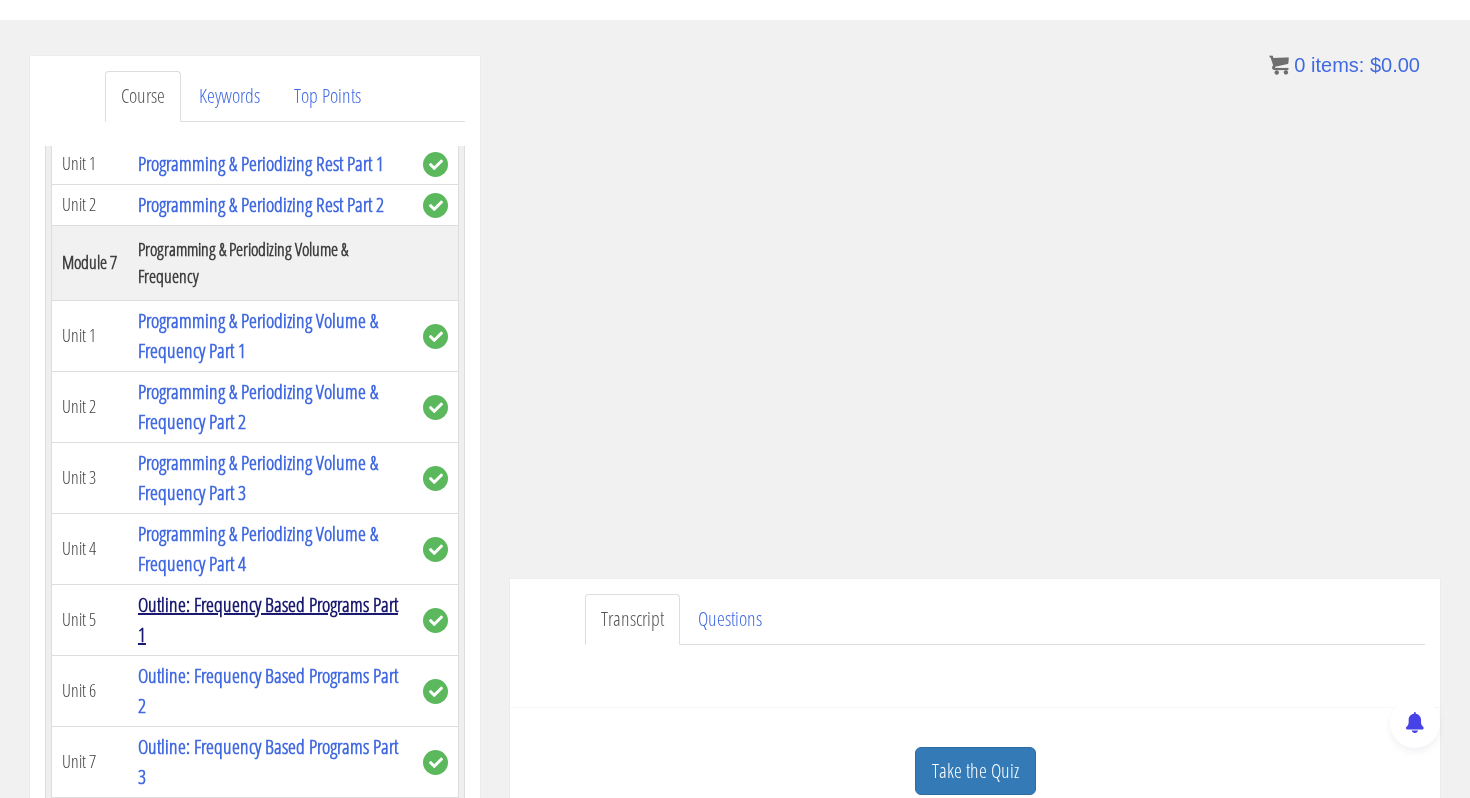 click on "Outline: Frequency Based Programs Part 1" at bounding box center (268, 619) 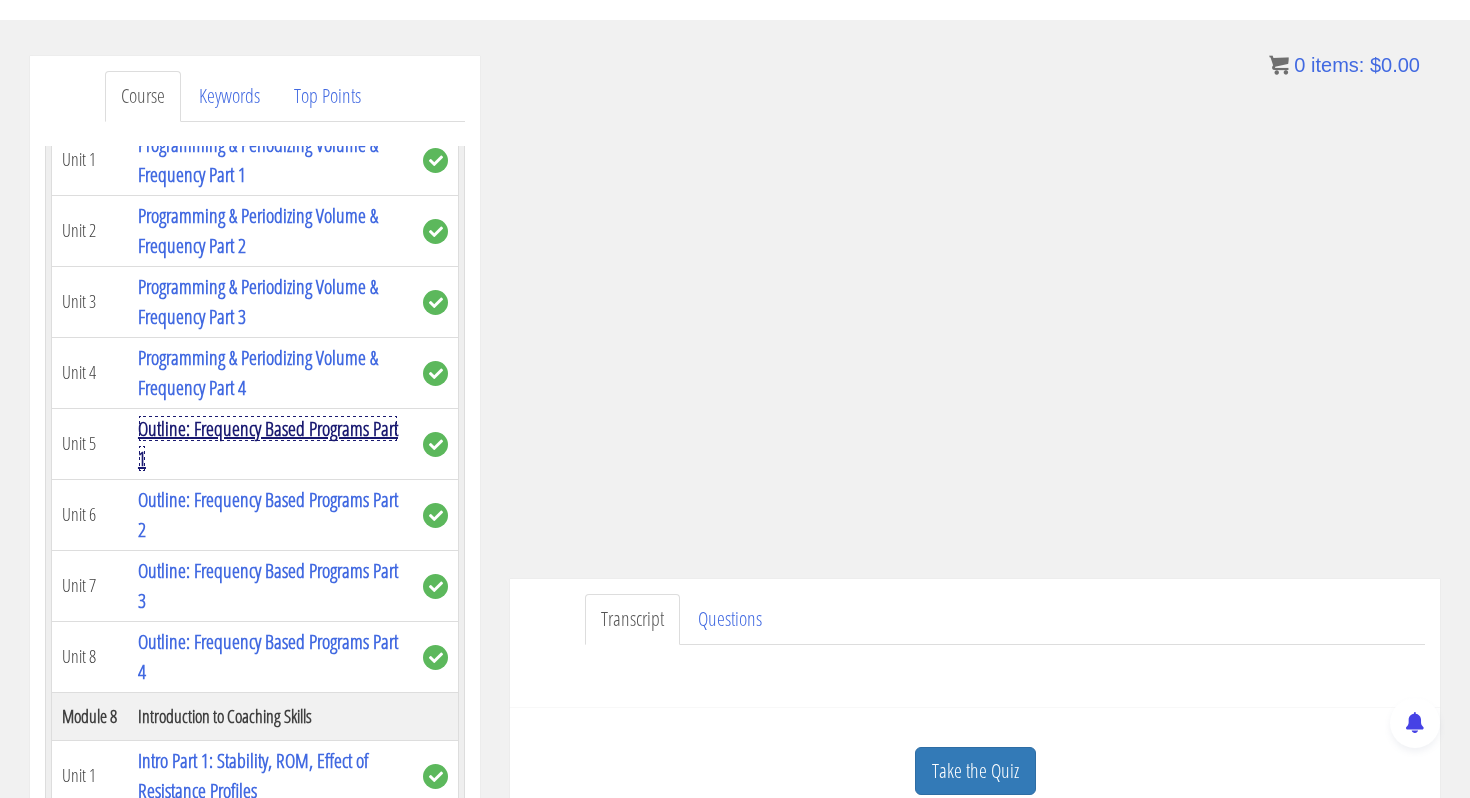 scroll, scrollTop: 2338, scrollLeft: 0, axis: vertical 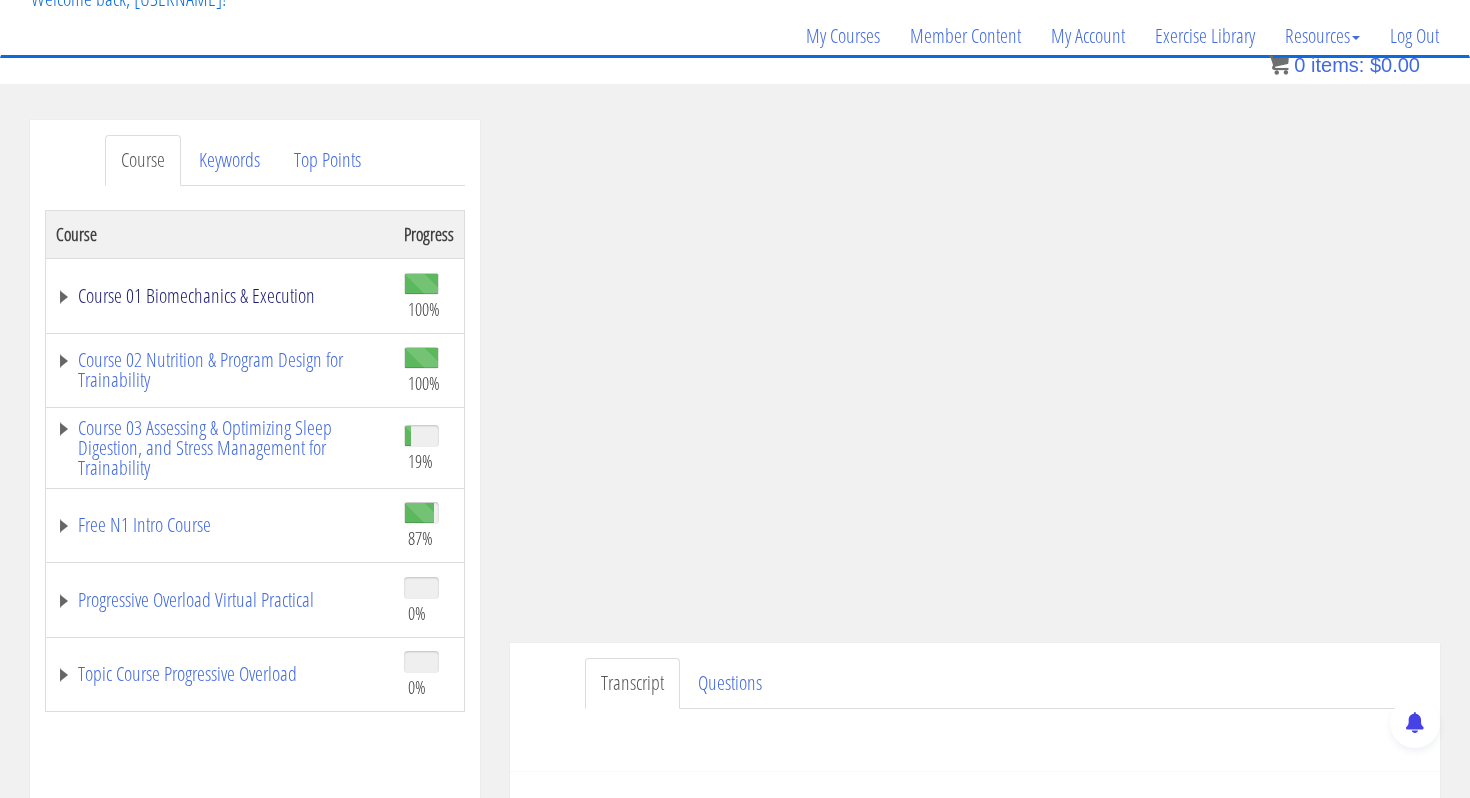click on "Course 01 Biomechanics & Execution" at bounding box center (220, 296) 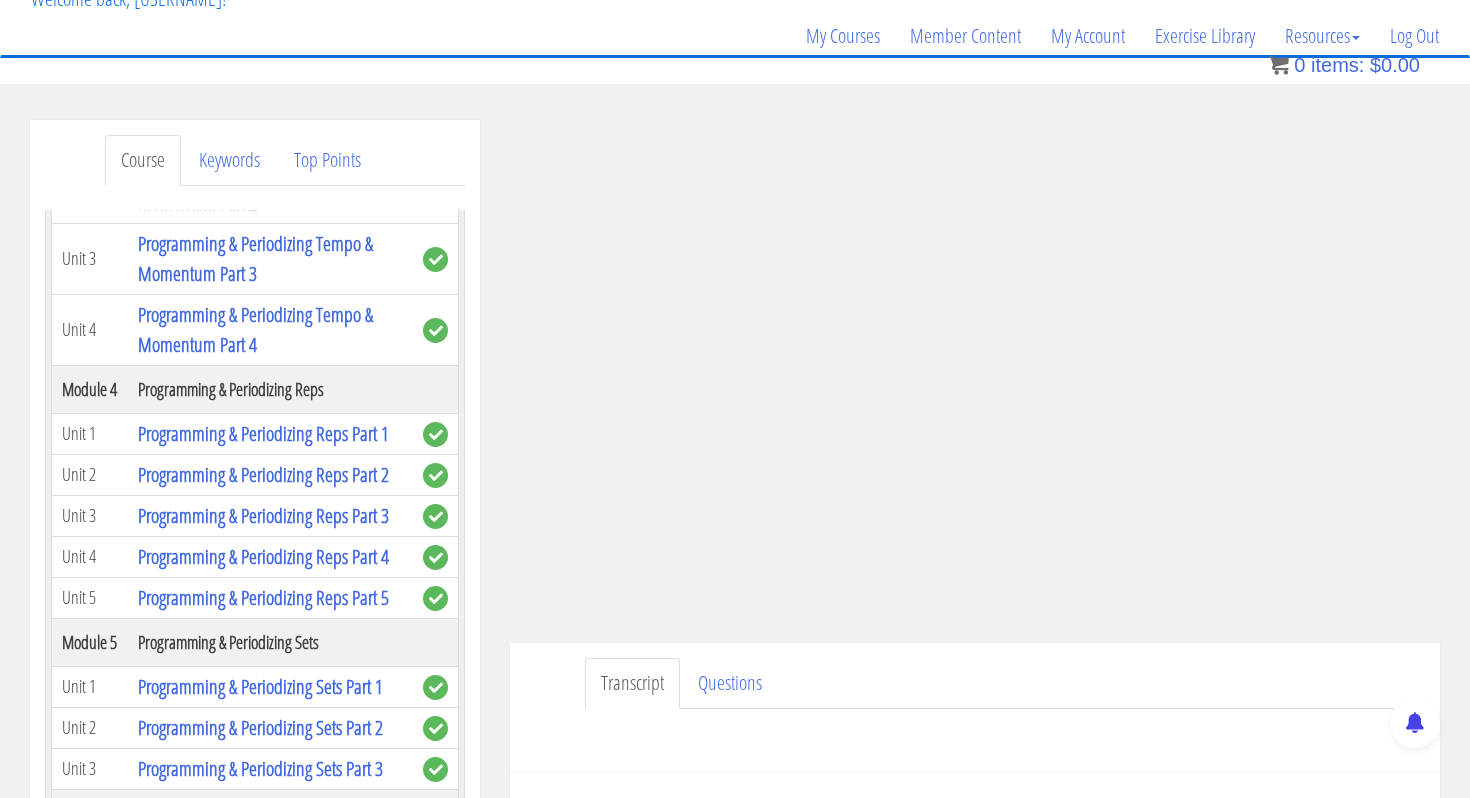 scroll, scrollTop: 1496, scrollLeft: 0, axis: vertical 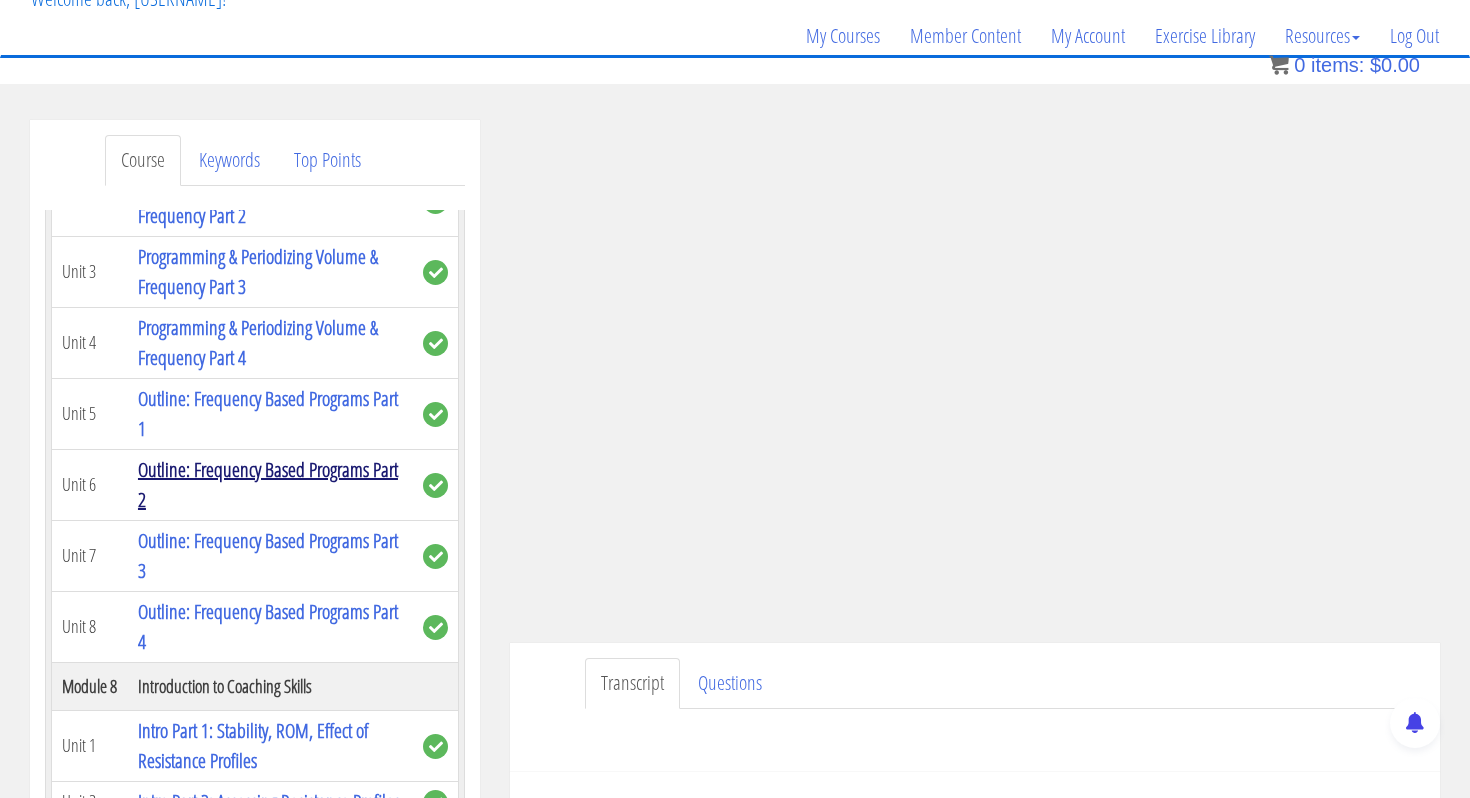 click on "Outline: Frequency Based Programs Part 2" at bounding box center [268, 484] 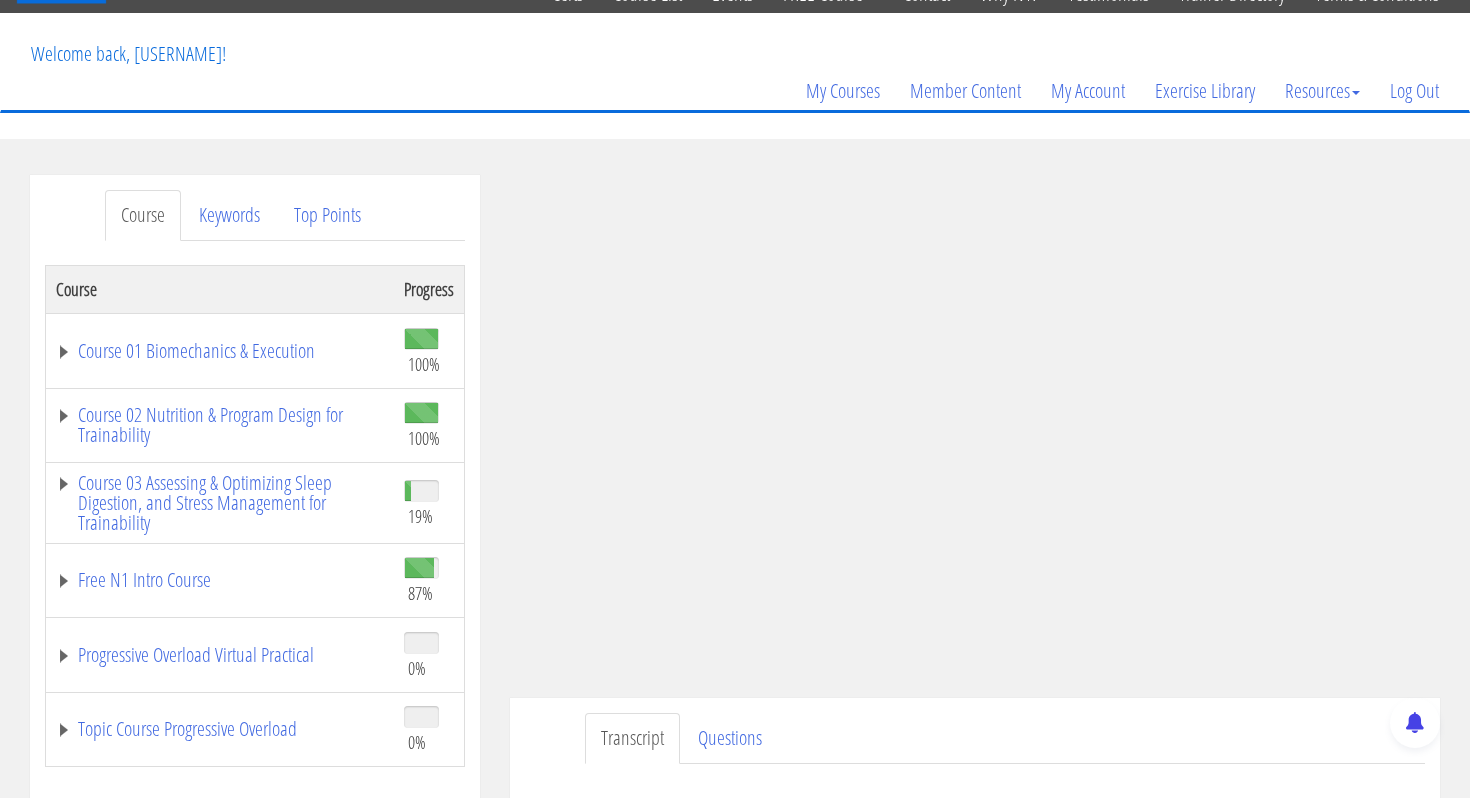 scroll, scrollTop: 89, scrollLeft: 0, axis: vertical 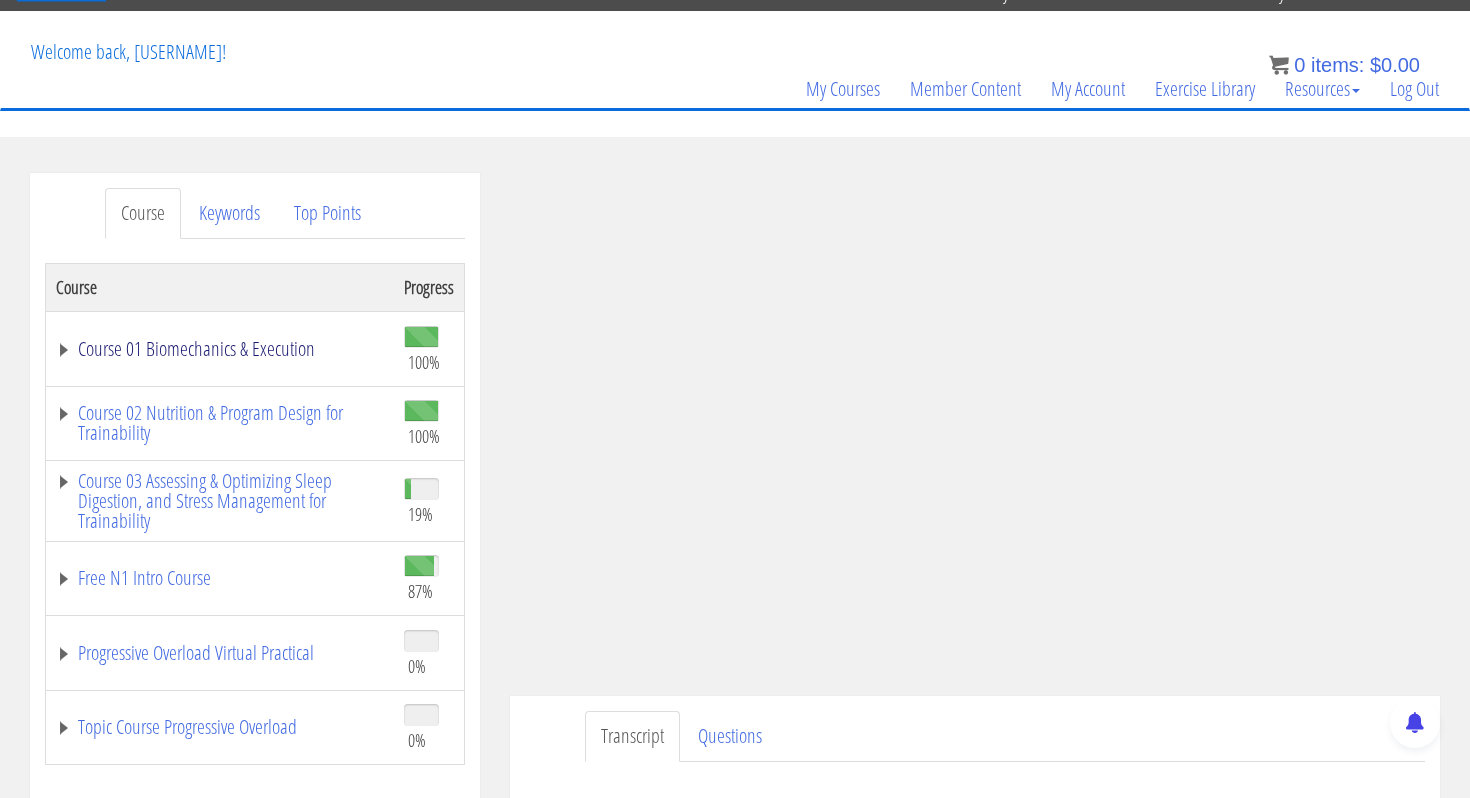 click on "Course 01 Biomechanics & Execution" at bounding box center (220, 349) 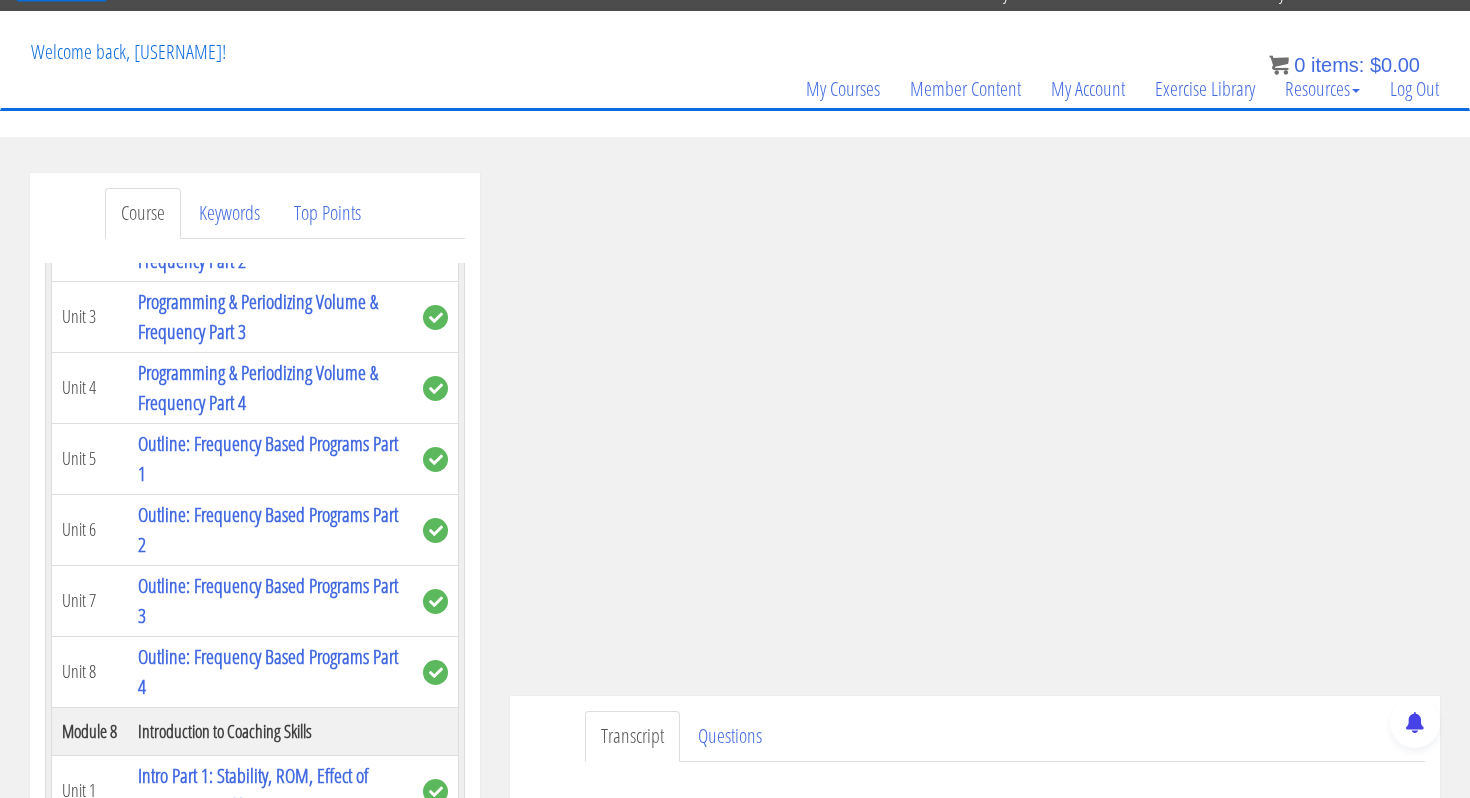 scroll, scrollTop: 2425, scrollLeft: 0, axis: vertical 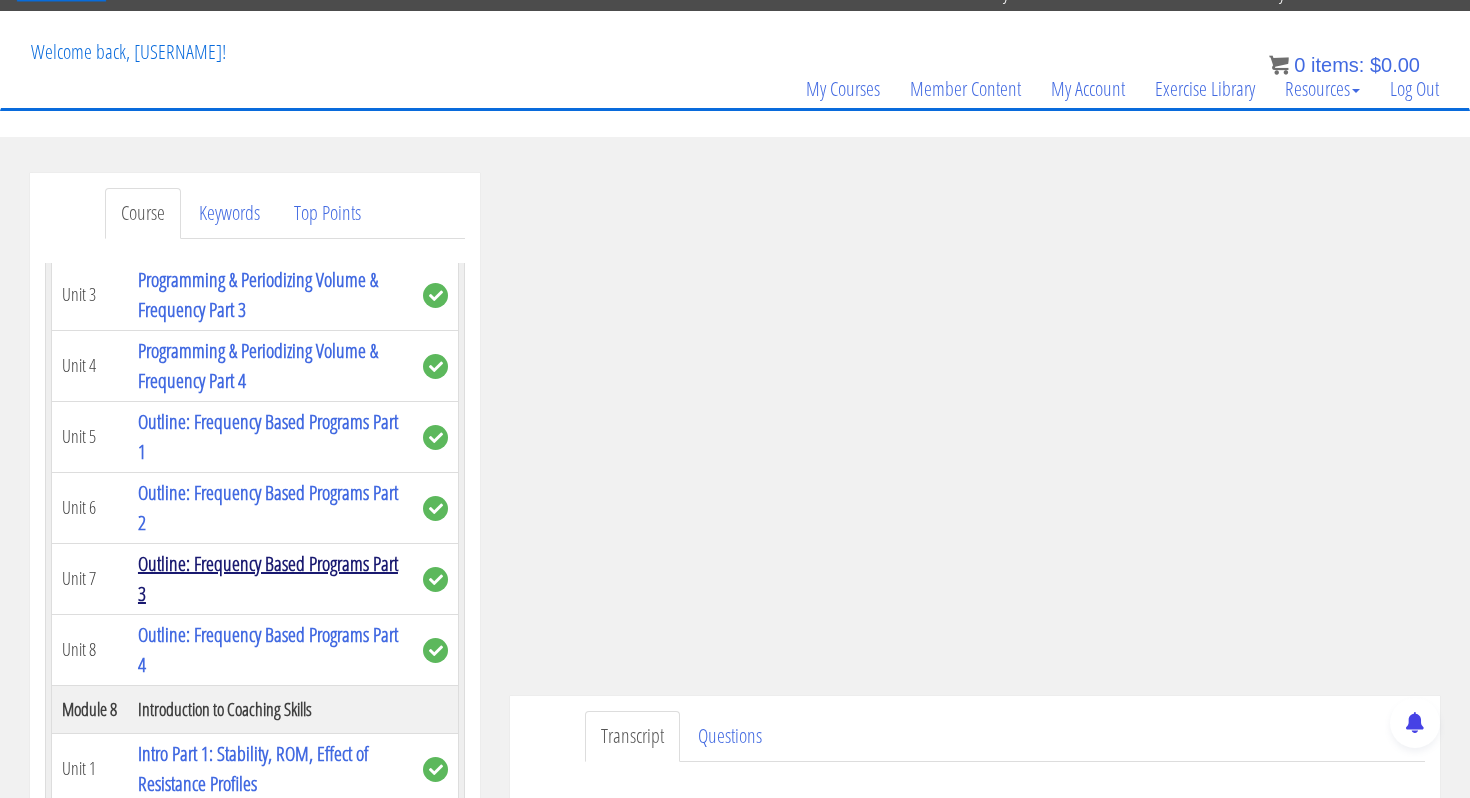 click on "Outline: Frequency Based Programs Part 3" at bounding box center (268, 578) 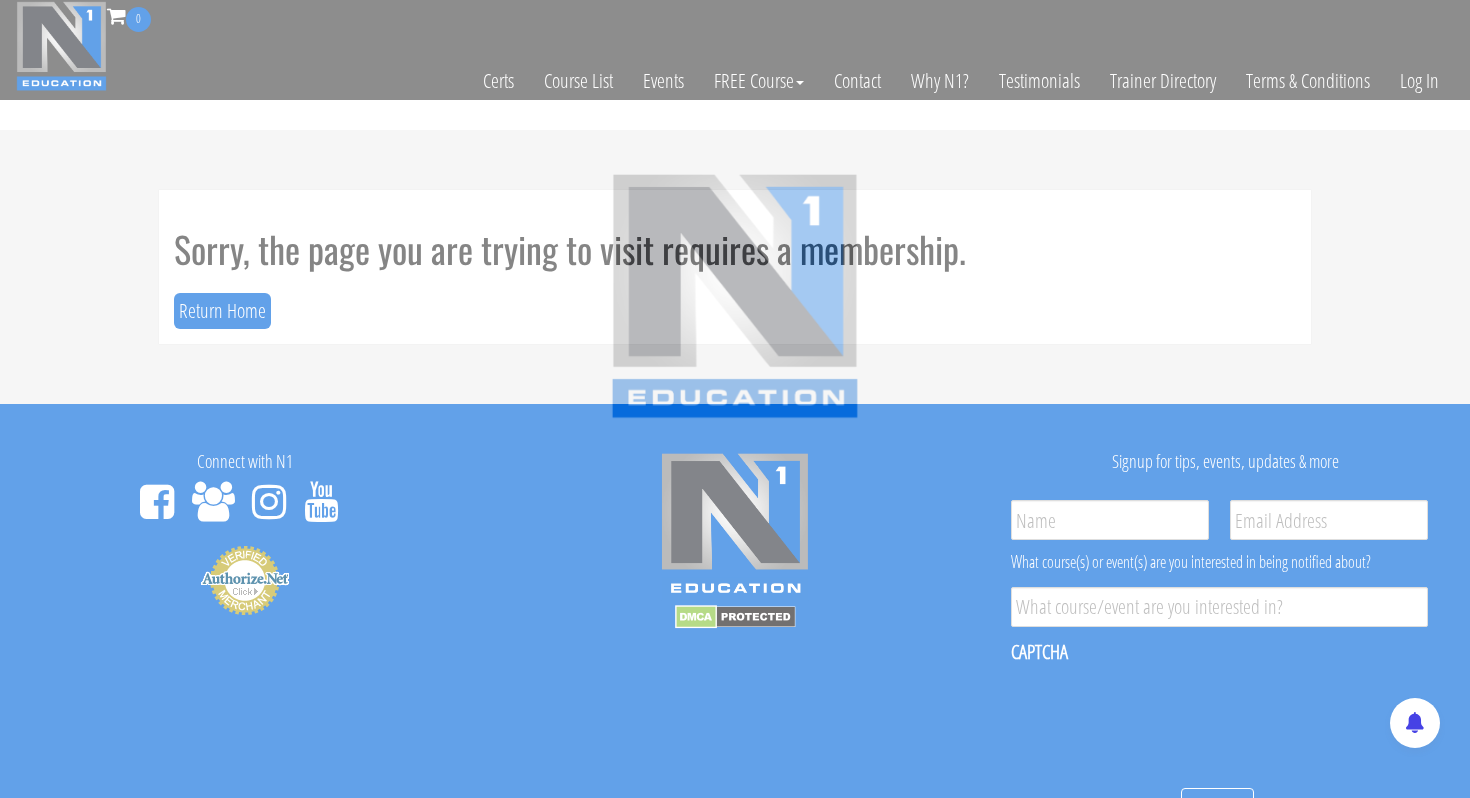 scroll, scrollTop: 0, scrollLeft: 0, axis: both 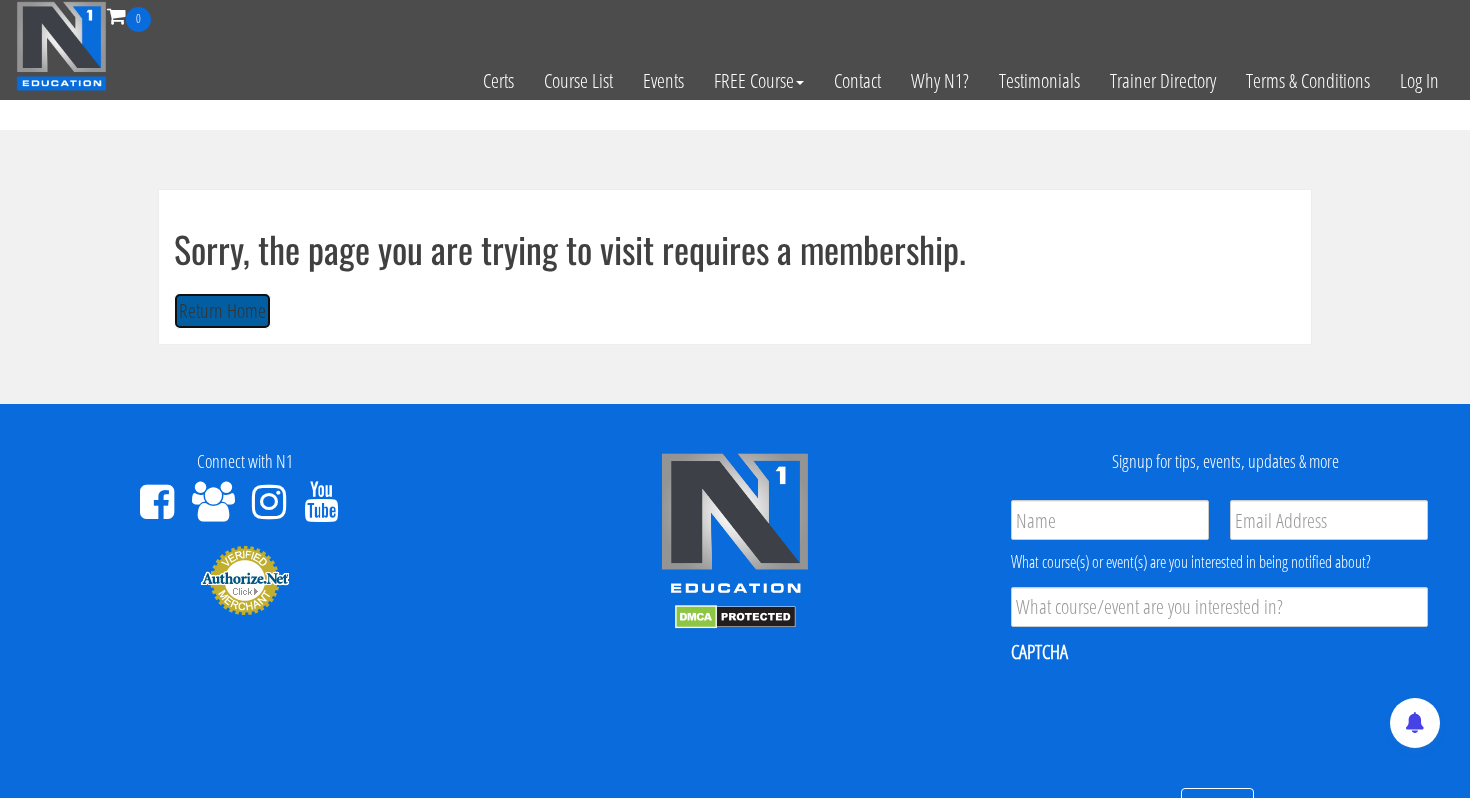 click on "Return Home" at bounding box center [222, 311] 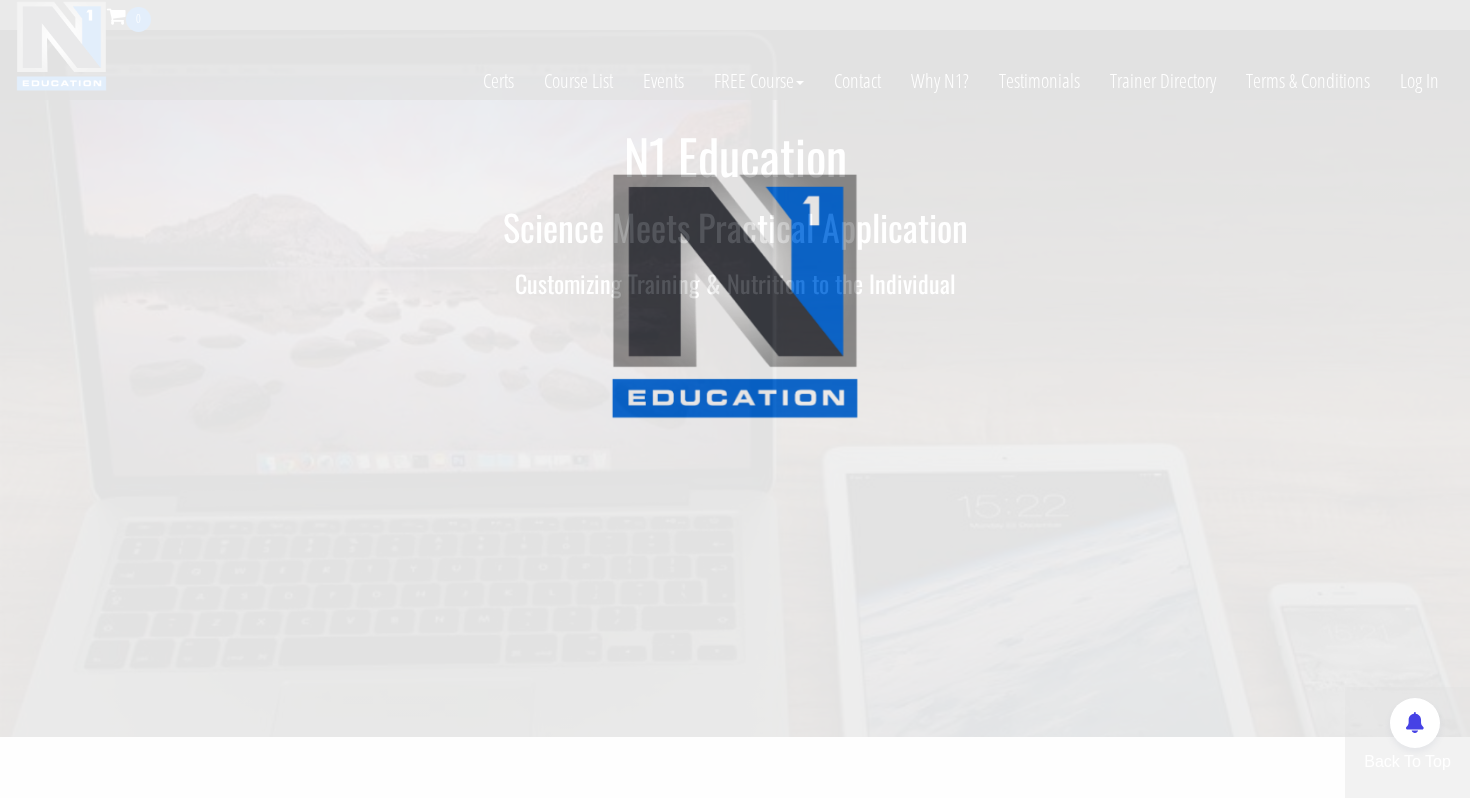 scroll, scrollTop: 0, scrollLeft: 0, axis: both 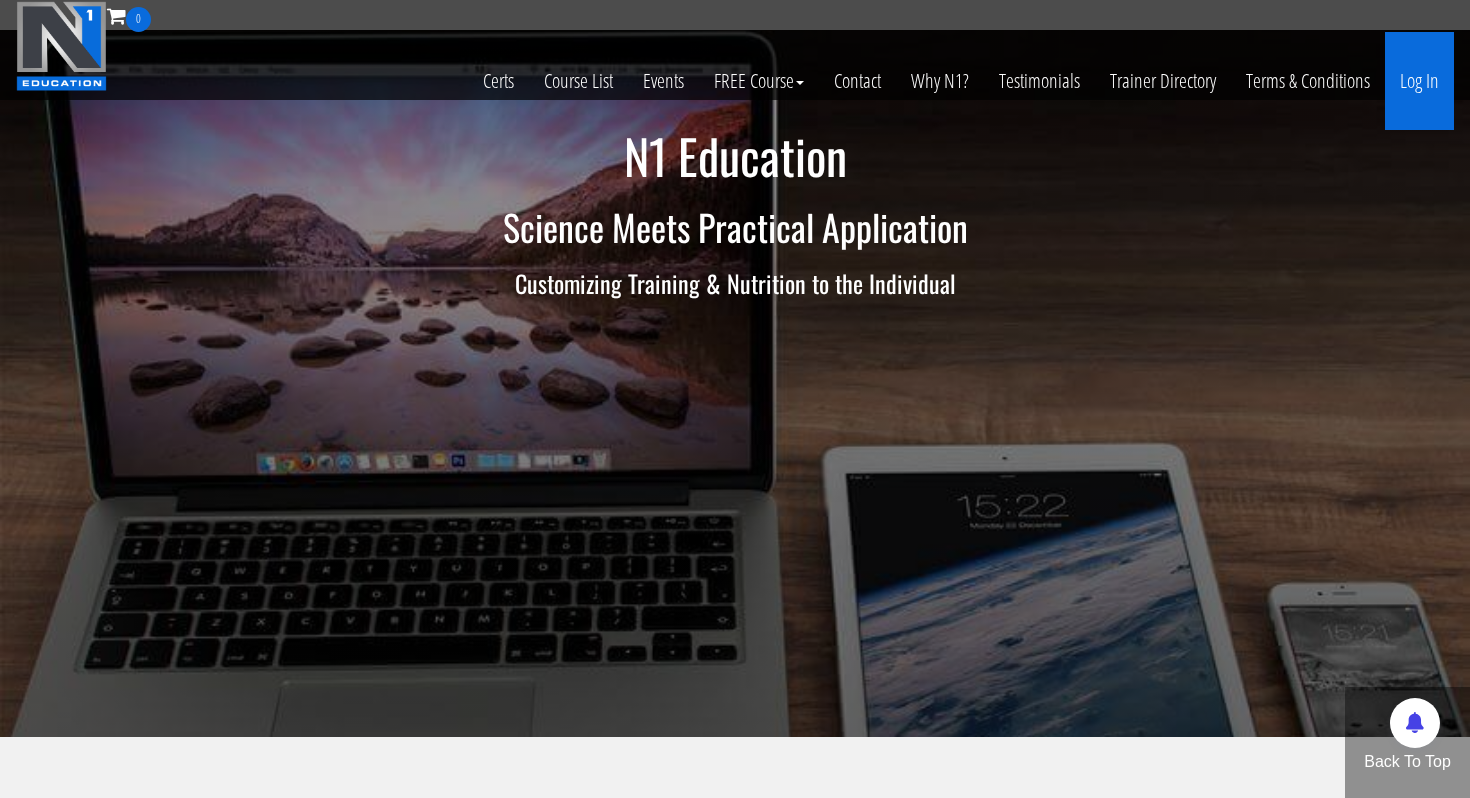 click on "Log In" at bounding box center (1419, 81) 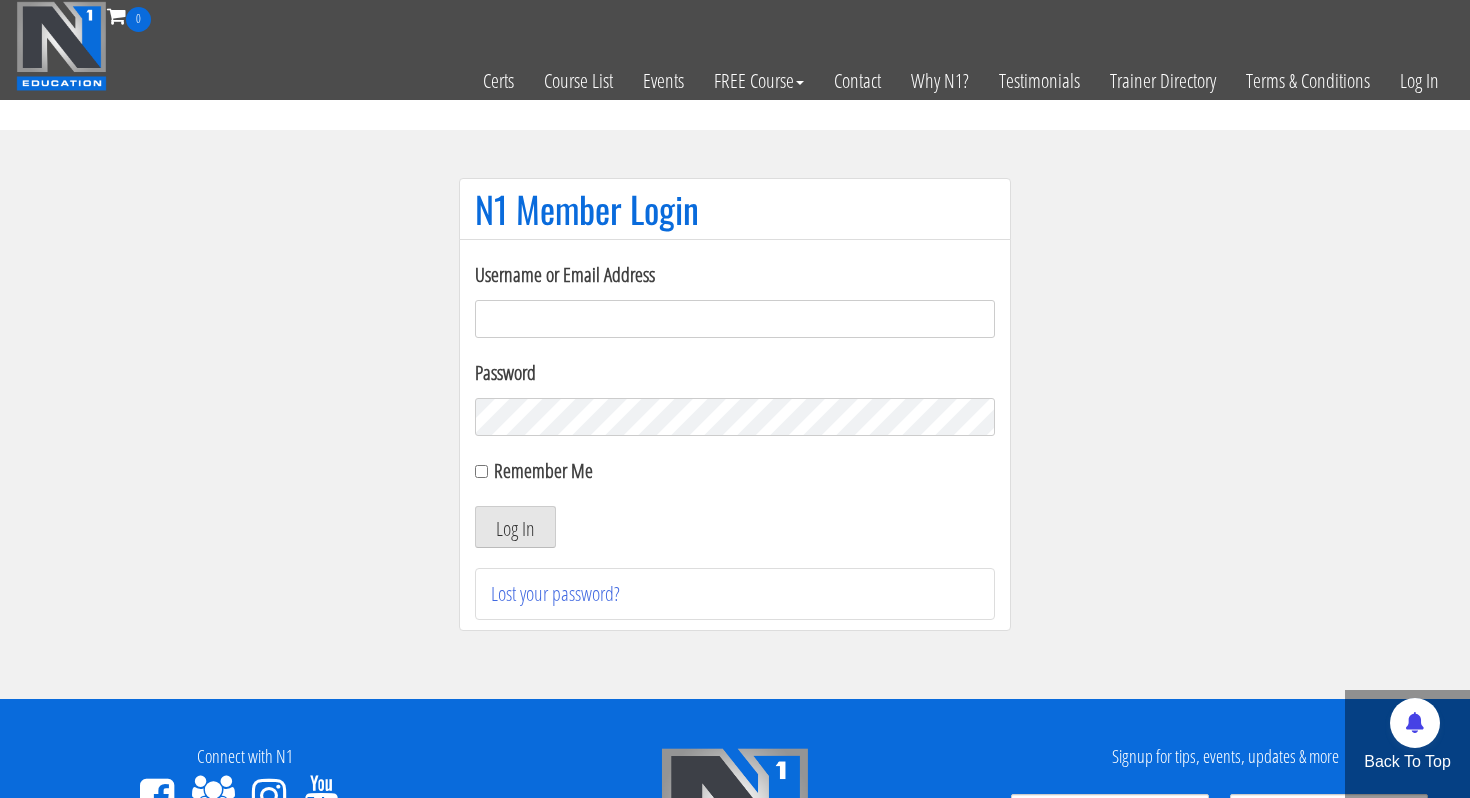 scroll, scrollTop: 0, scrollLeft: 0, axis: both 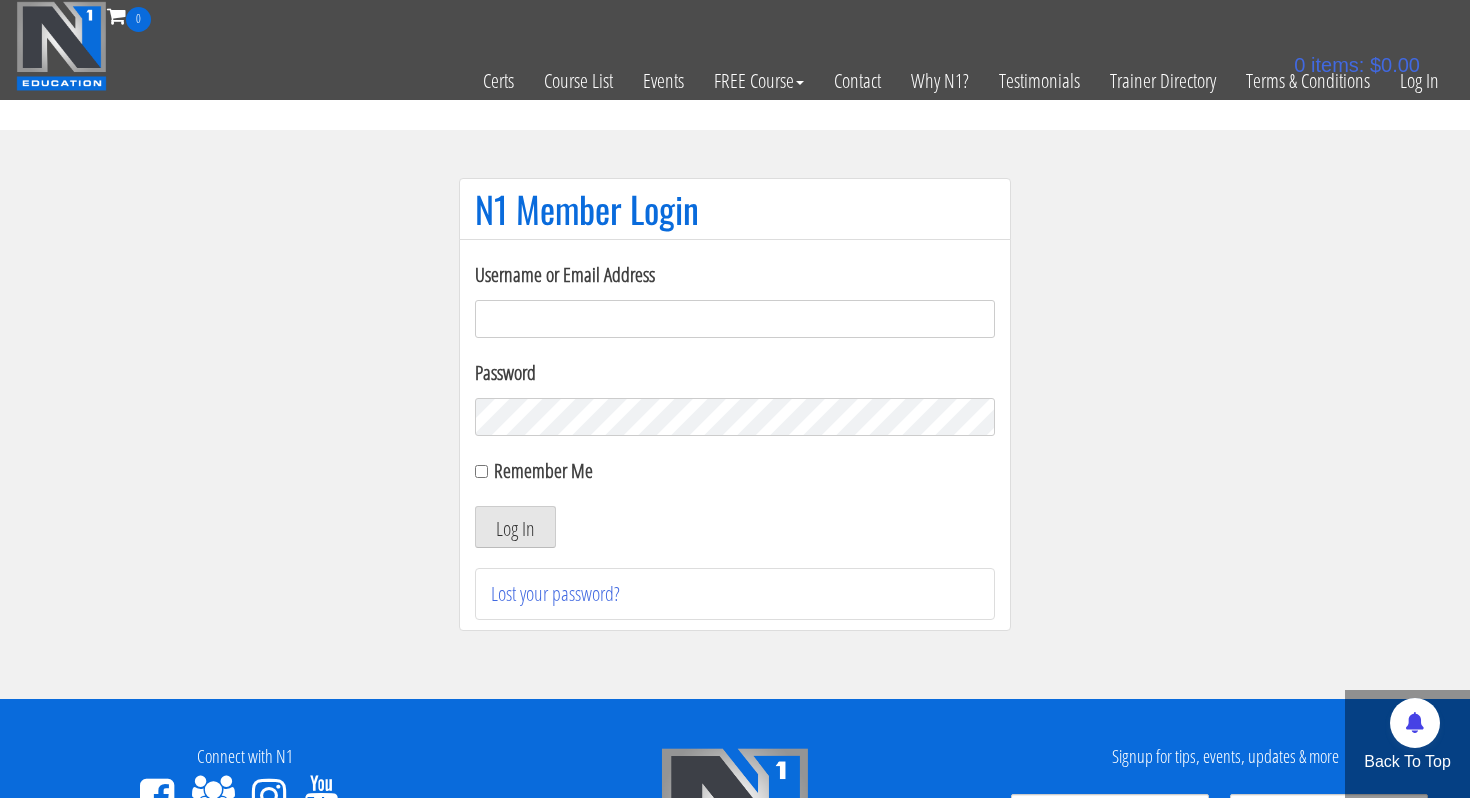 type on "Rutger.a.visser@gmail.com" 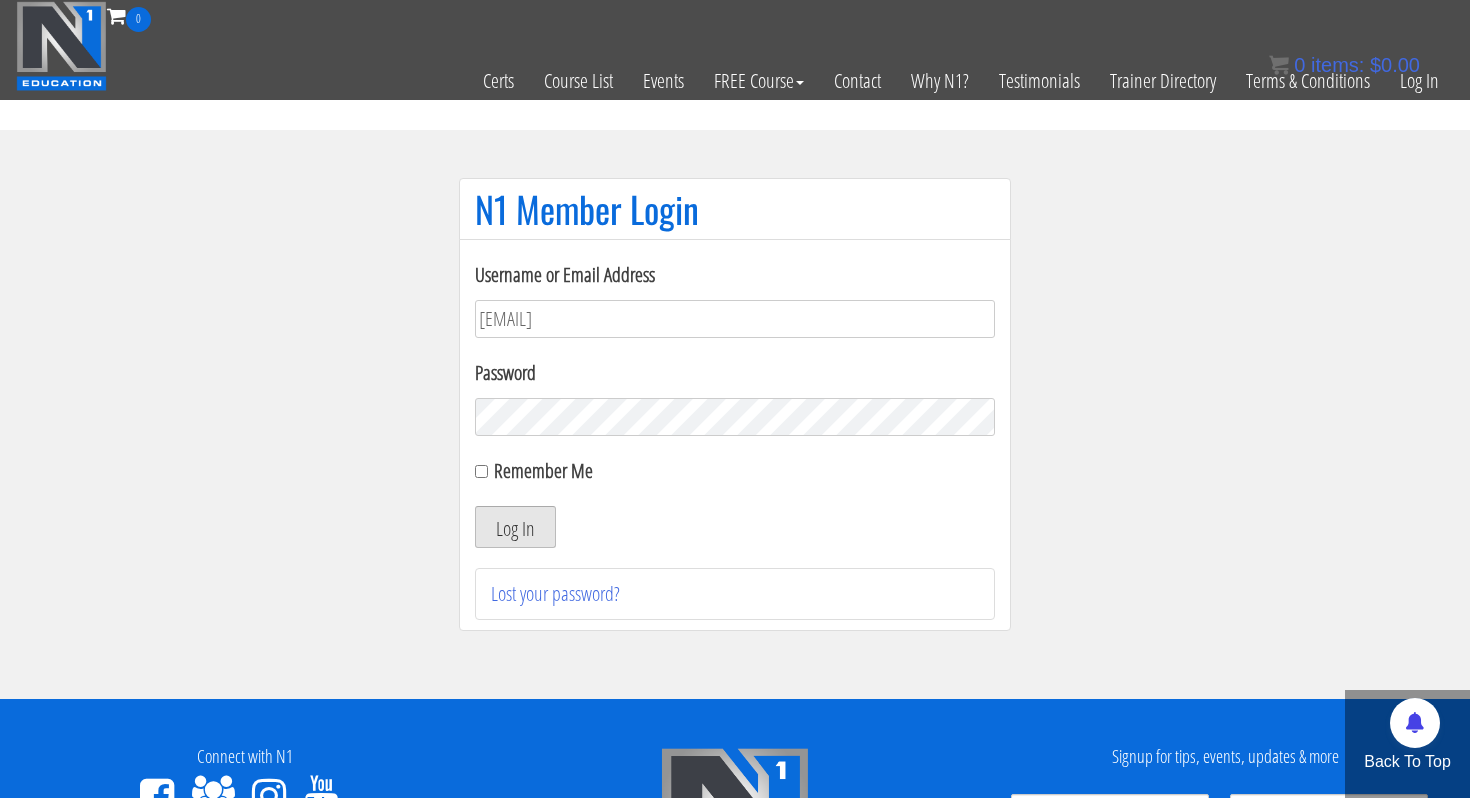 click on "Log In" at bounding box center [515, 527] 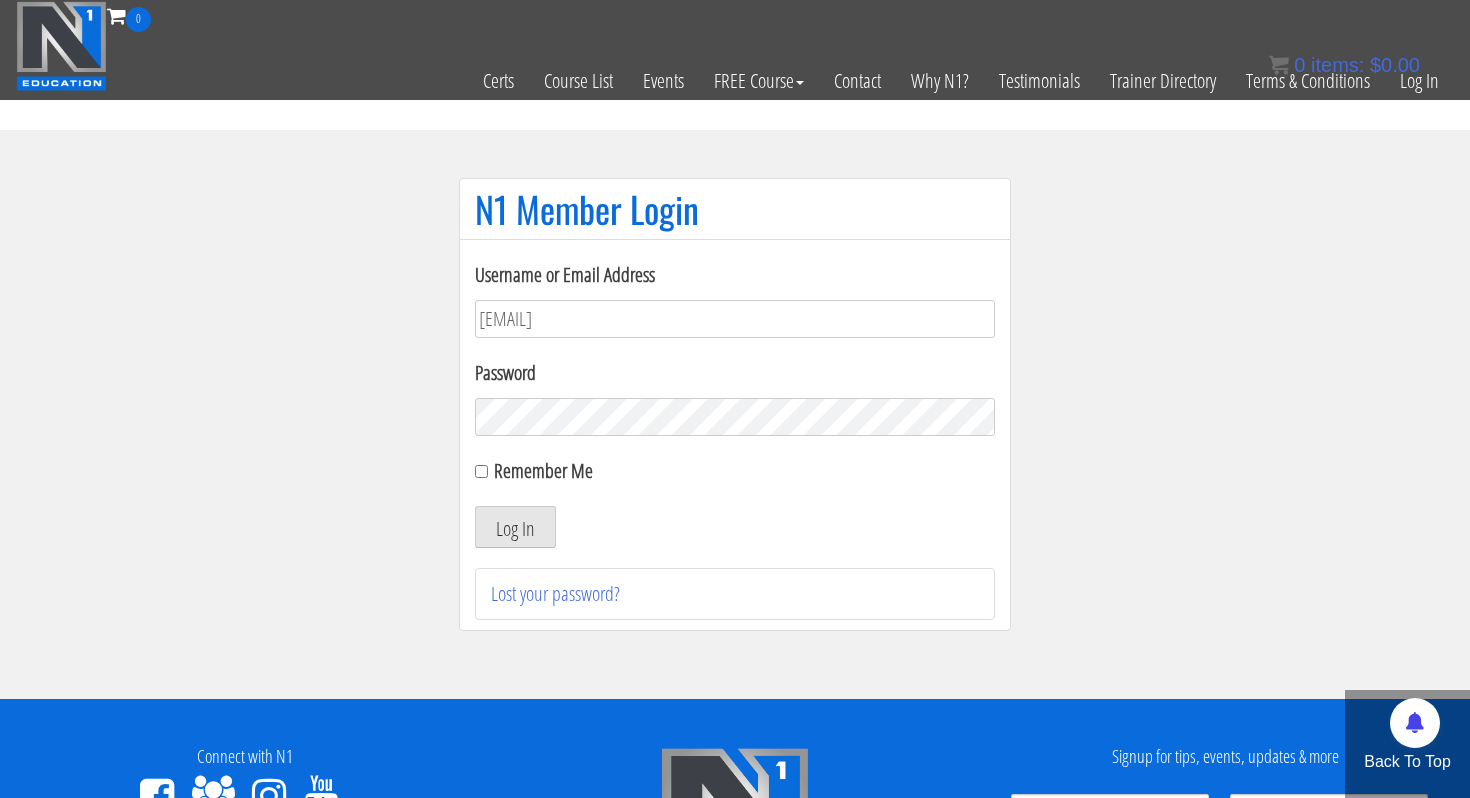 click on "Remember Me" at bounding box center [735, 471] 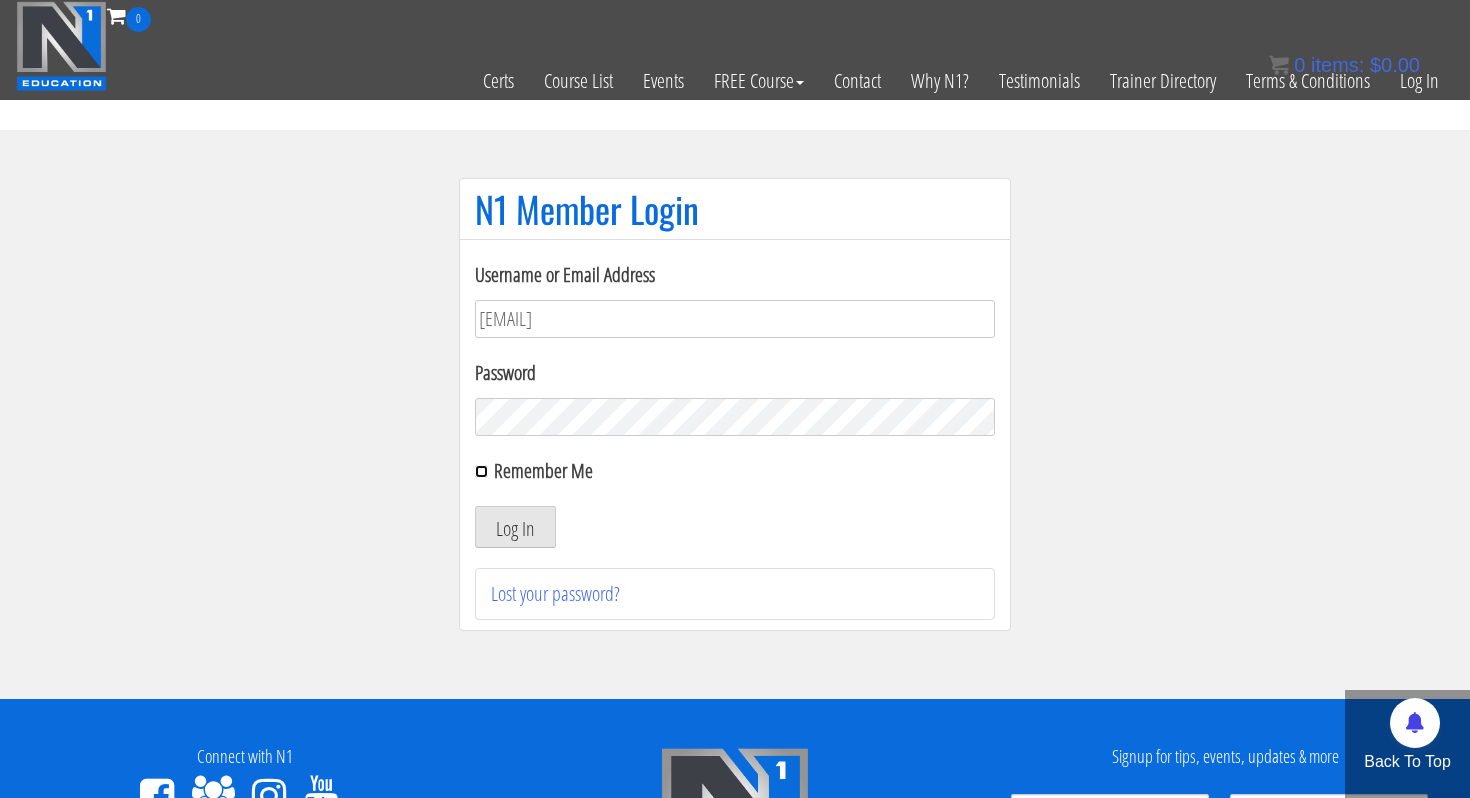 click on "Remember Me" at bounding box center [481, 471] 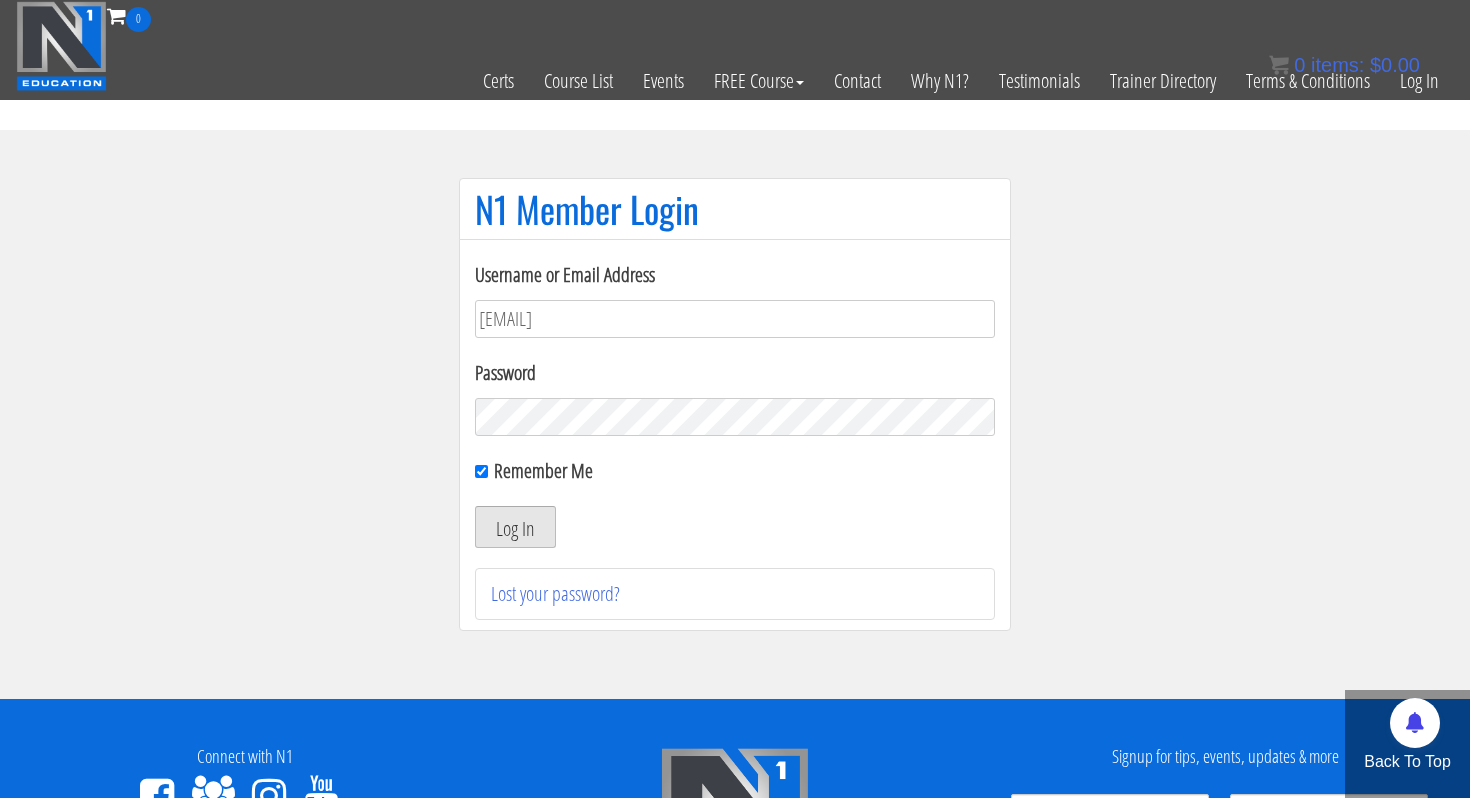 click on "Log In" at bounding box center [515, 527] 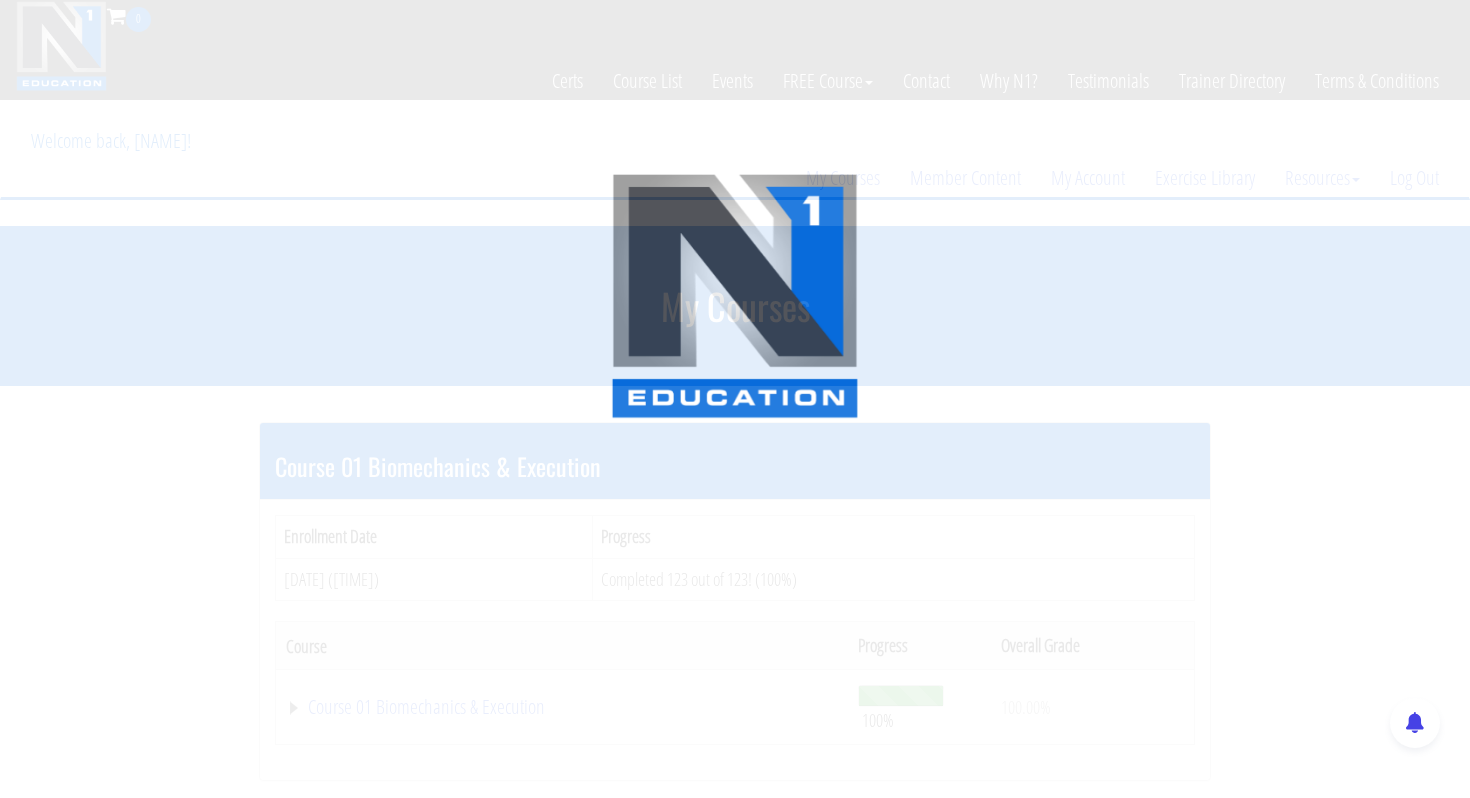 scroll, scrollTop: 0, scrollLeft: 0, axis: both 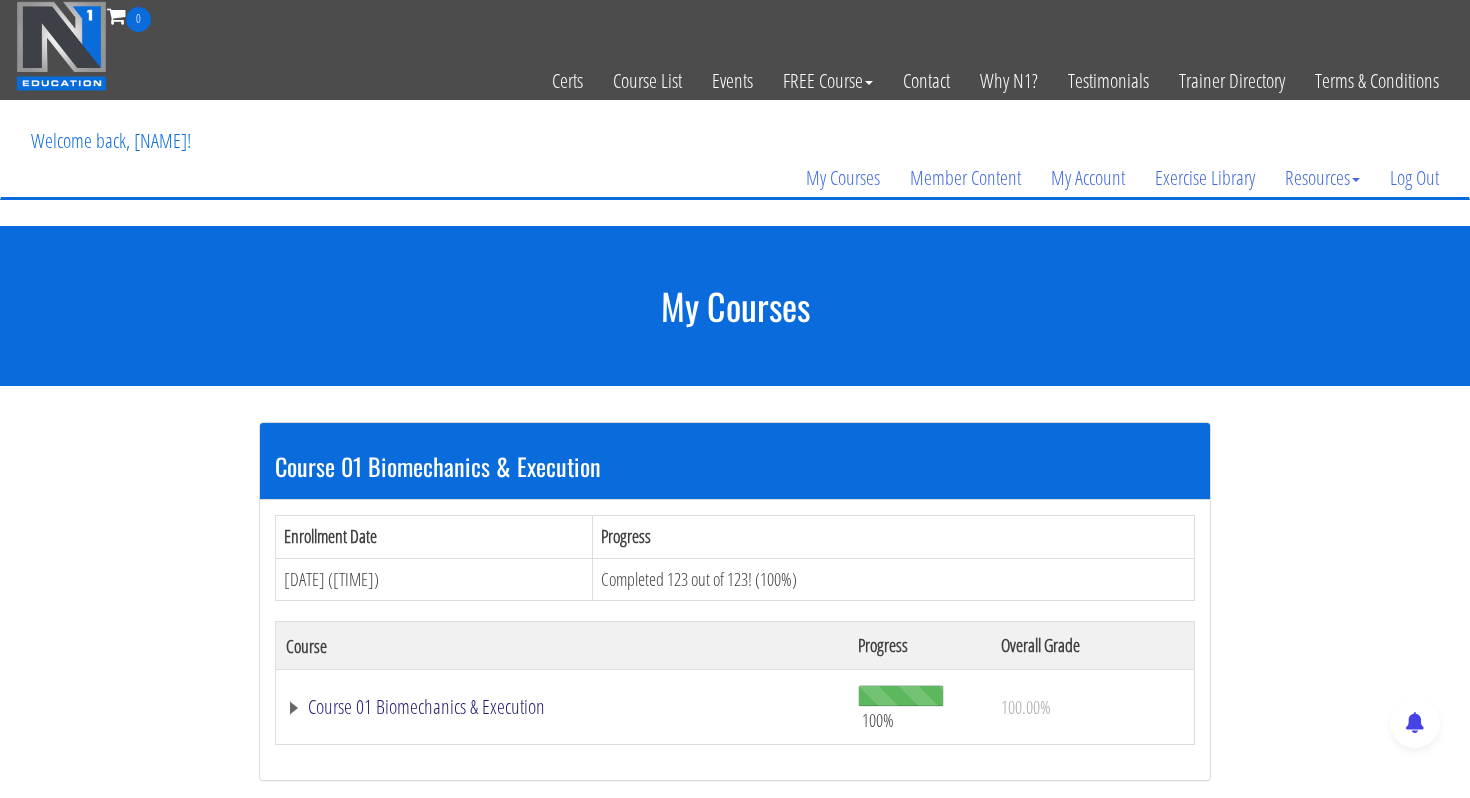 click on "Course 01 Biomechanics & Execution" at bounding box center [562, 707] 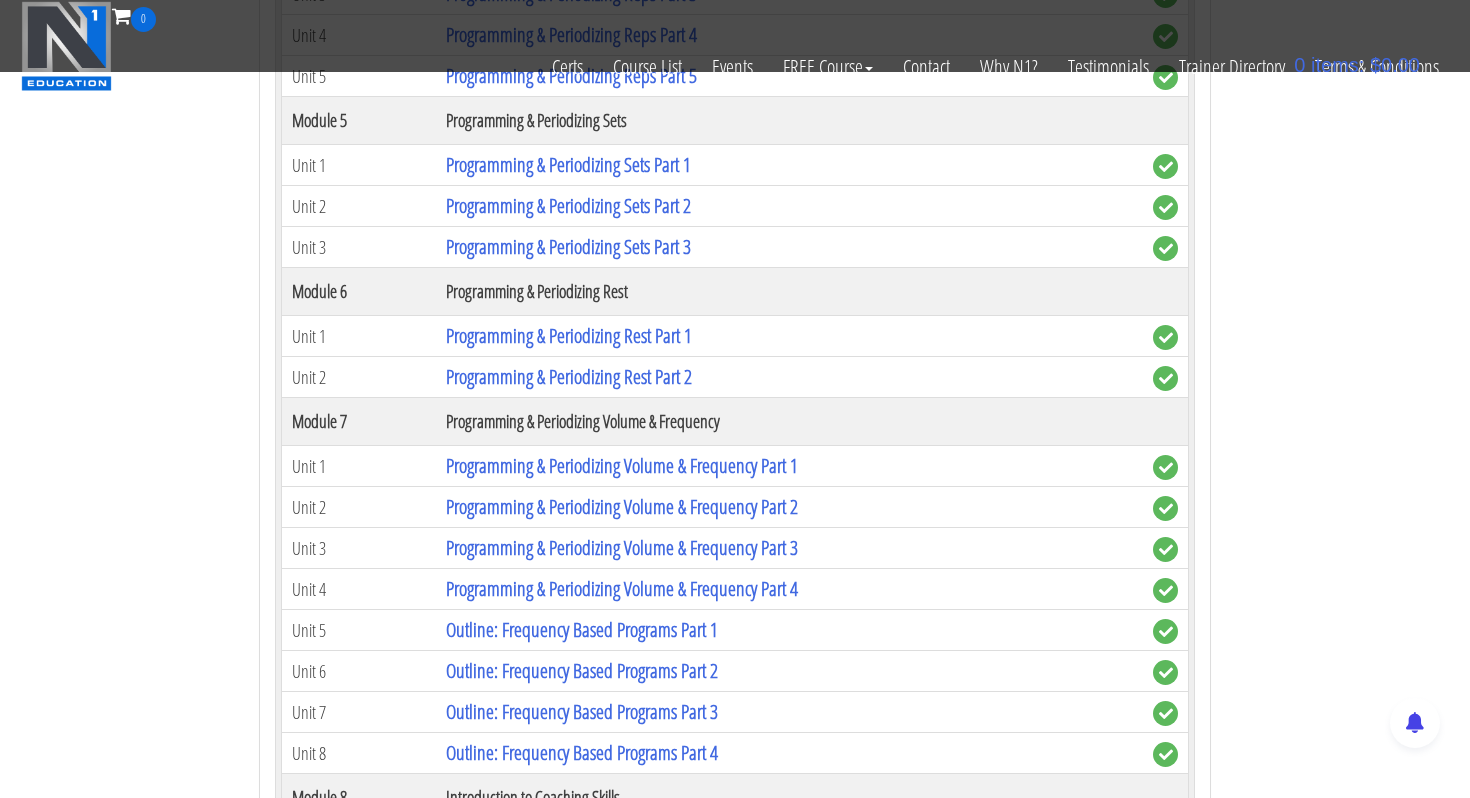 scroll, scrollTop: 2497, scrollLeft: 0, axis: vertical 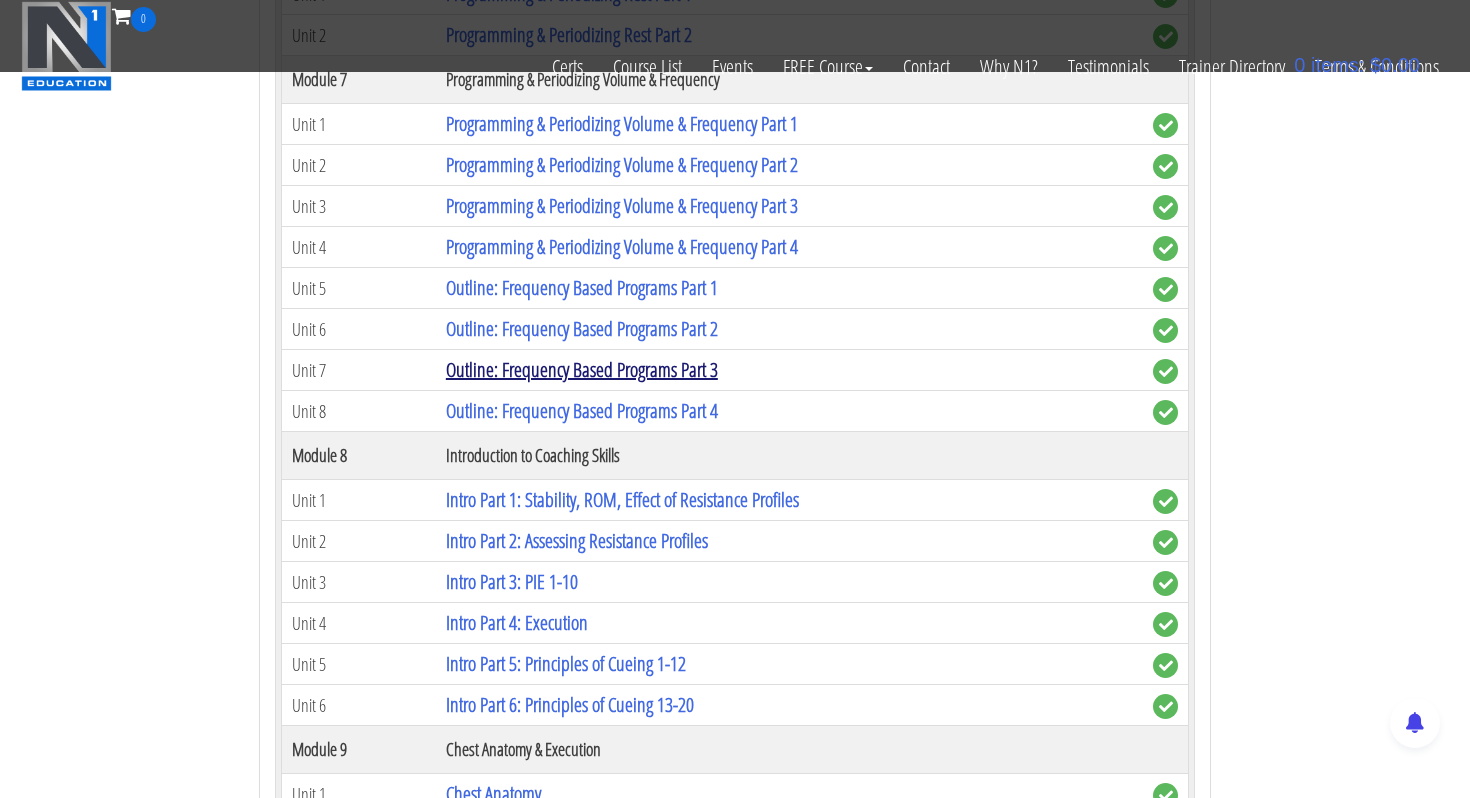 click on "Outline: Frequency Based Programs Part 3" at bounding box center [582, 369] 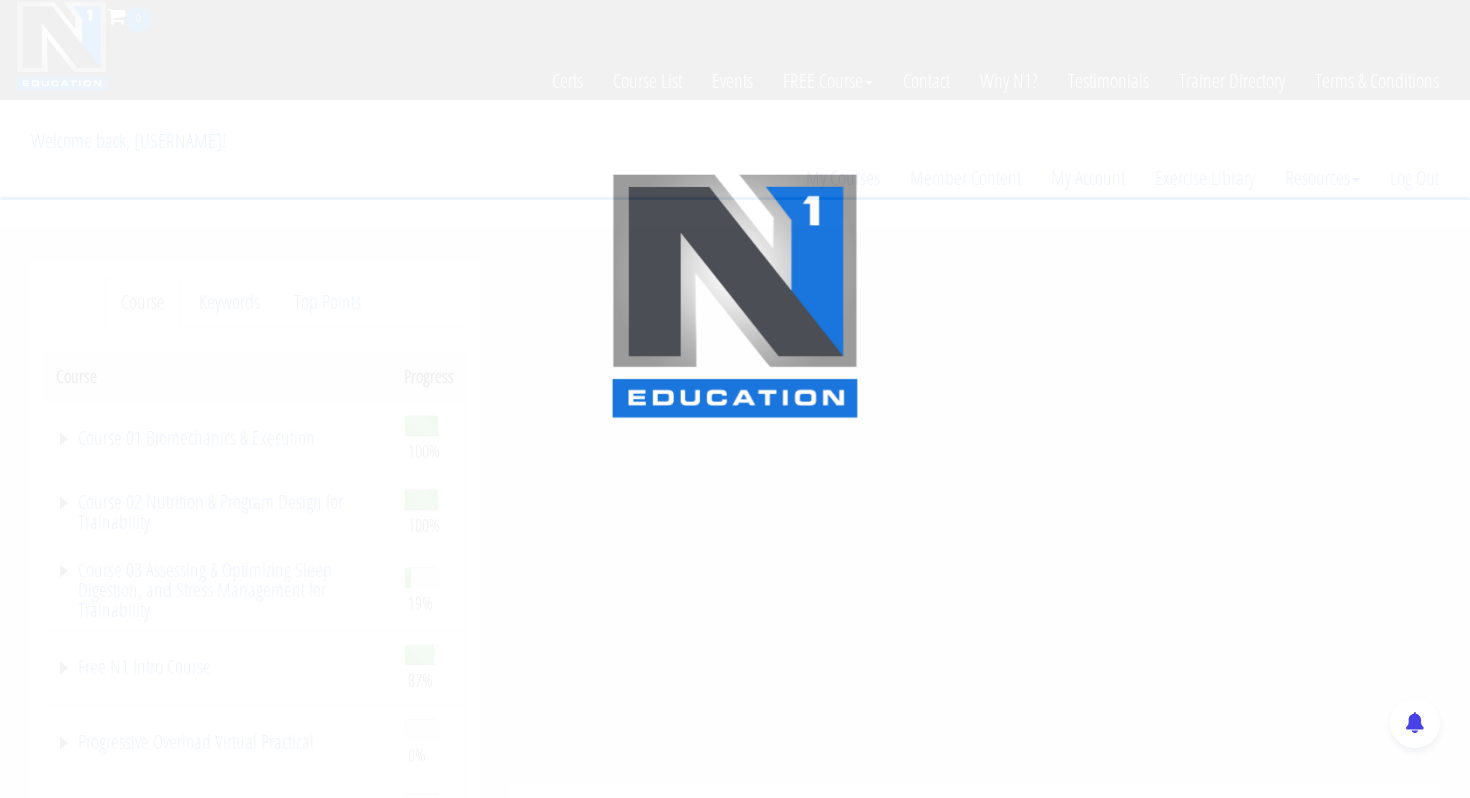 scroll, scrollTop: 0, scrollLeft: 0, axis: both 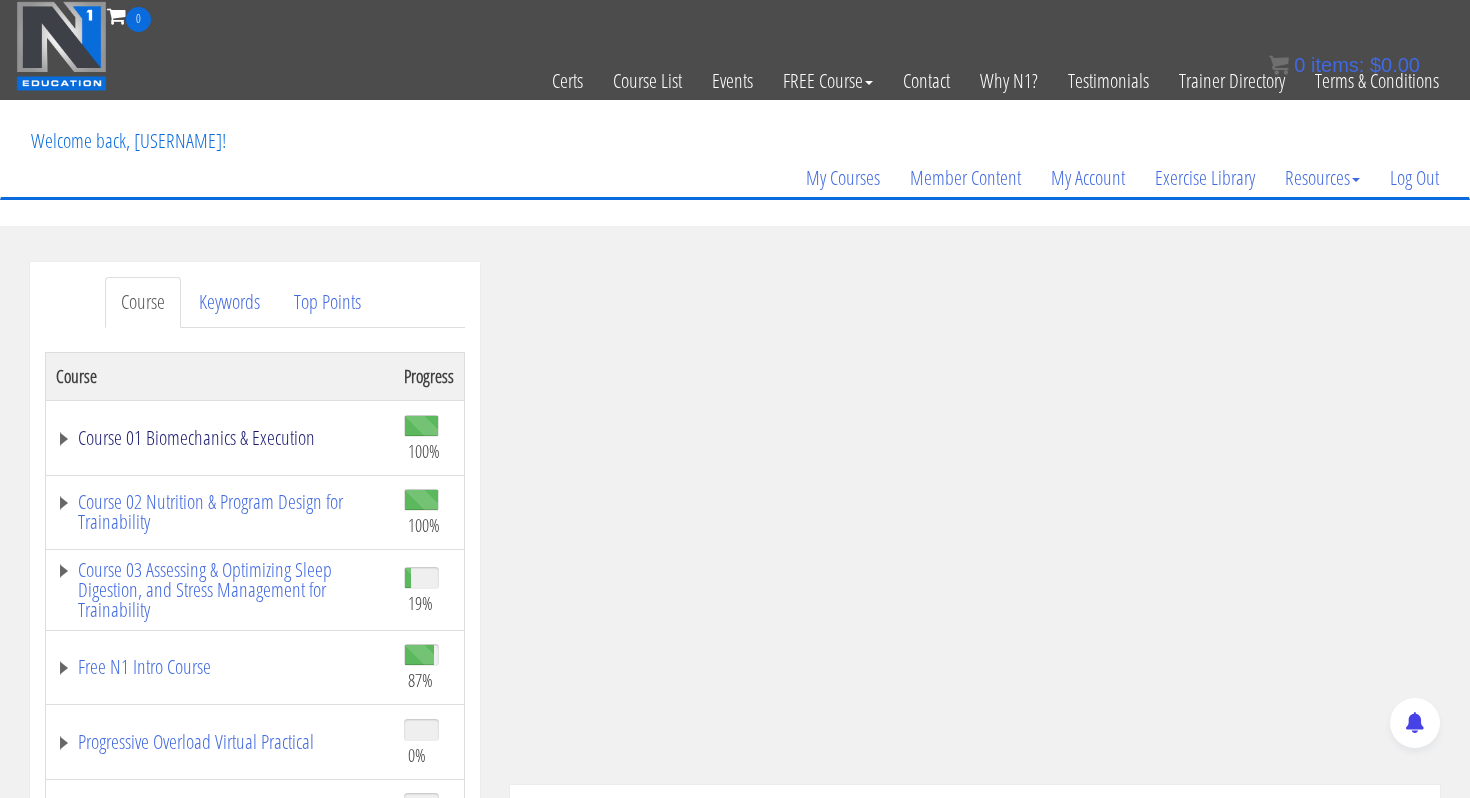 click on "Course 01 Biomechanics & Execution" at bounding box center (220, 438) 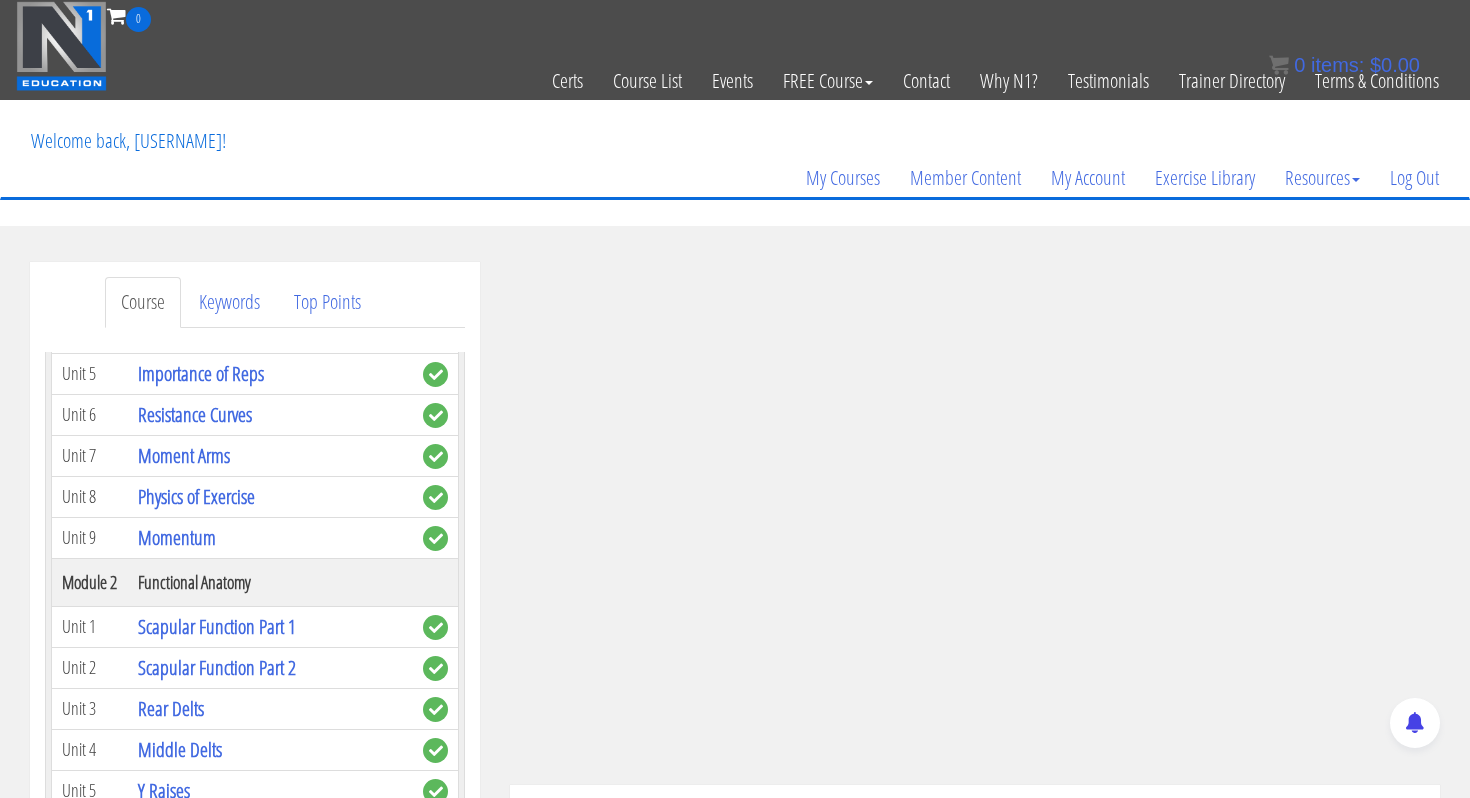 scroll, scrollTop: 358, scrollLeft: 0, axis: vertical 